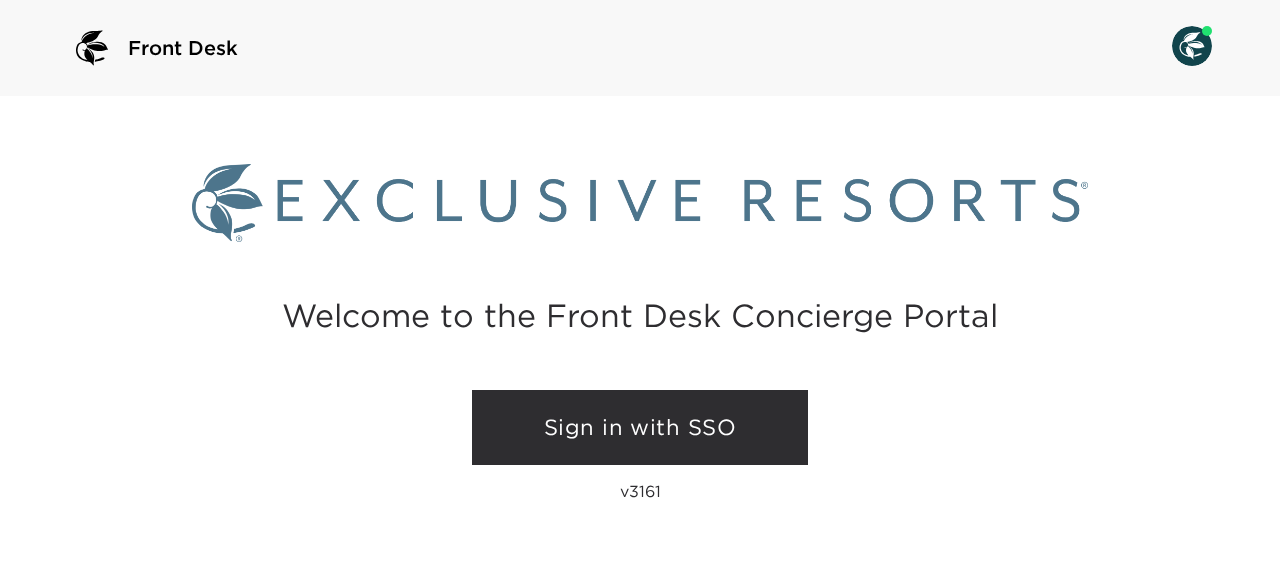 scroll, scrollTop: 0, scrollLeft: 0, axis: both 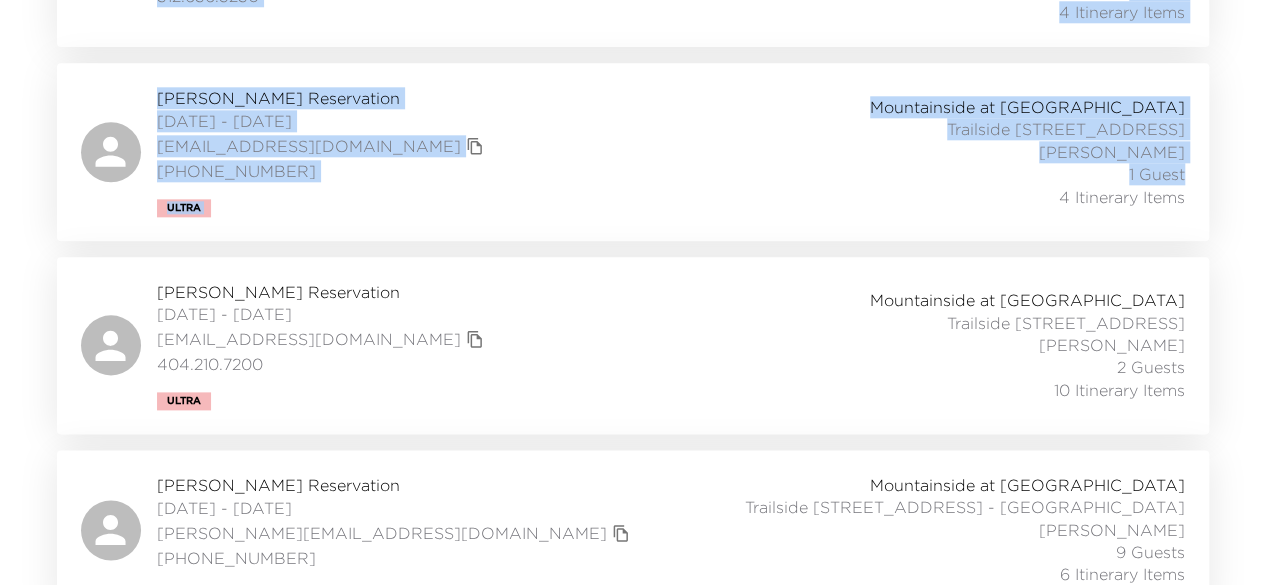 drag, startPoint x: 1261, startPoint y: 420, endPoint x: 1279, endPoint y: 157, distance: 263.61526 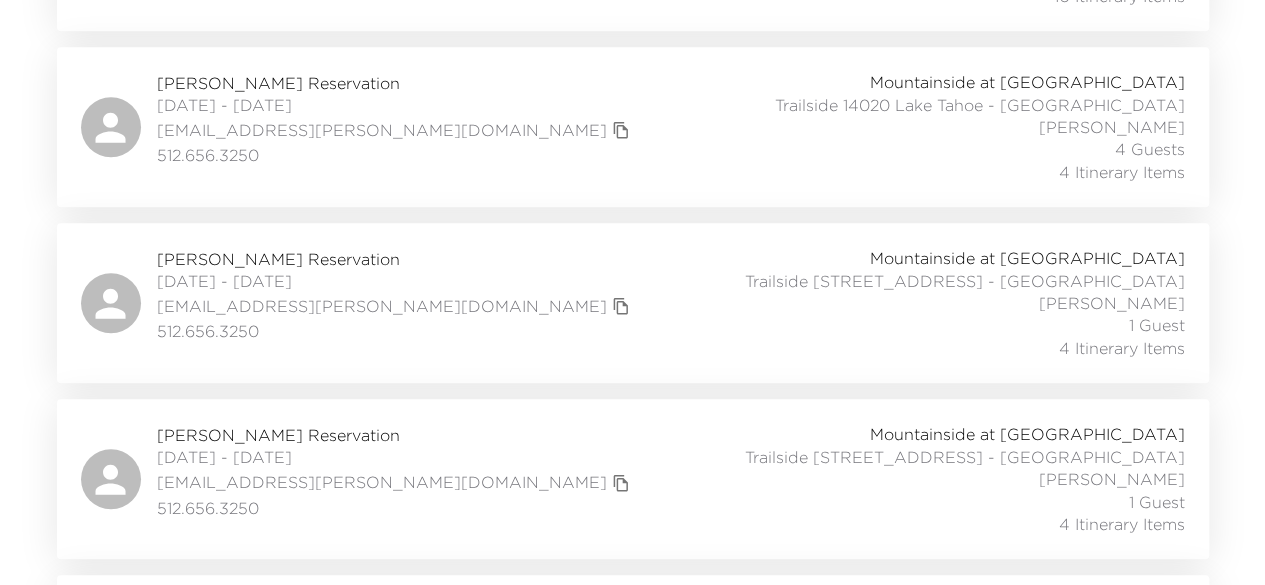 click on "Front Desk In Stay In-Stay ​ My Trips Only No Itinerary With Itinerary No Grocery With Grocery Amenities Maint. & Sales 7 results Arrival (asc) reservations_prod_arrival_asc Nancy Sansom Reservation 07/06/2025 - 07/13/2025 nancy.sansom@gmail.com (843) 298-2256 Mountainside at Northstar Trailside 14016 Lake Tahoe - Trailside Kathryn Giftos 10 Guests 10 Itinerary Items John Willingham Reservation 07/06/2025 - 07/13/2025 jjw.willingham@gmail.com 512.656.3250 Mountainside at Northstar Trailside 14020 Lake Tahoe - Trailside Aimee Sweeney 4 Guests 4 Itinerary Items John Willingham Reservation 07/06/2025 - 07/13/2025 jjw.willingham@gmail.com 512.656.3250 Mountainside at Northstar Trailside 14024 Lake Tahoe - Trailside Aimee Sweeney 1 Guest 4 Itinerary Items John Willingham Reservation 07/06/2025 - 07/13/2025 jjw.willingham@gmail.com 512.656.3250 Mountainside at Northstar Trailside 14028 Lake Tahoe - Trailside Aimee Sweeney 1 Guest 4 Itinerary Items Brad Cole Reservation 07/06/2025 - 07/16/2025 bradcole78@gmail.com" at bounding box center (632, -279) 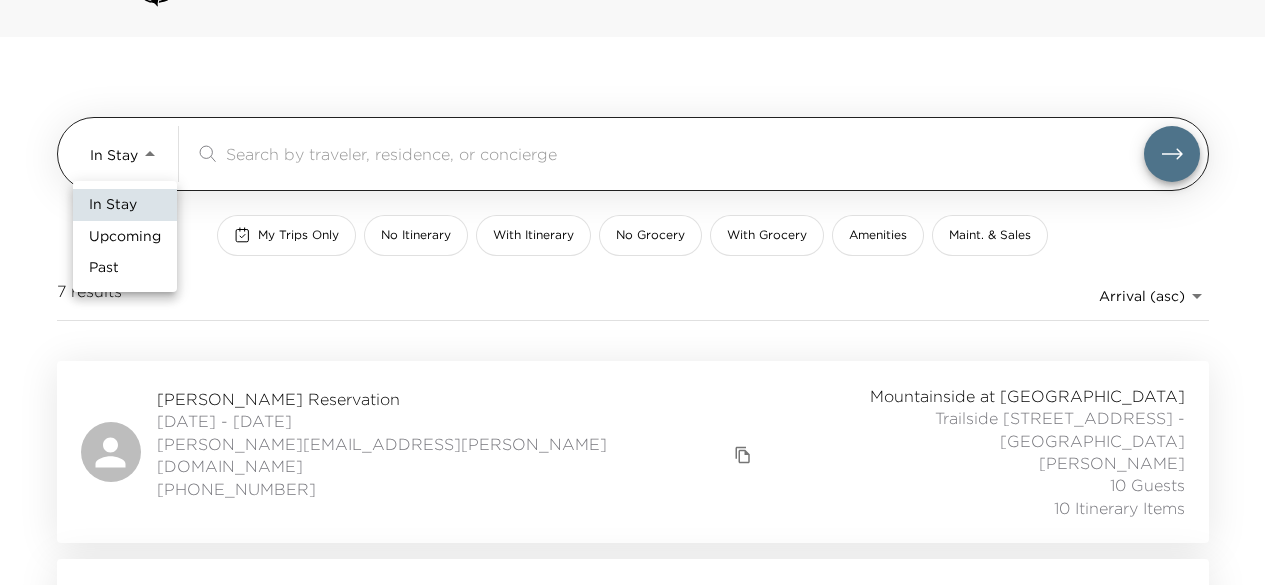 click on "Front Desk In Stay In-Stay ​ My Trips Only No Itinerary With Itinerary No Grocery With Grocery Amenities Maint. & Sales 7 results Arrival (asc) reservations_prod_arrival_asc Nancy Sansom Reservation 07/06/2025 - 07/13/2025 nancy.sansom@gmail.com (843) 298-2256 Mountainside at Northstar Trailside 14016 Lake Tahoe - Trailside Kathryn Giftos 10 Guests 10 Itinerary Items John Willingham Reservation 07/06/2025 - 07/13/2025 jjw.willingham@gmail.com 512.656.3250 Mountainside at Northstar Trailside 14020 Lake Tahoe - Trailside Aimee Sweeney 4 Guests 4 Itinerary Items John Willingham Reservation 07/06/2025 - 07/13/2025 jjw.willingham@gmail.com 512.656.3250 Mountainside at Northstar Trailside 14024 Lake Tahoe - Trailside Aimee Sweeney 1 Guest 4 Itinerary Items John Willingham Reservation 07/06/2025 - 07/13/2025 jjw.willingham@gmail.com 512.656.3250 Mountainside at Northstar Trailside 14028 Lake Tahoe - Trailside Aimee Sweeney 1 Guest 4 Itinerary Items Brad Cole Reservation 07/06/2025 - 07/16/2025 bradcole78@gmail.com" at bounding box center (640, 233) 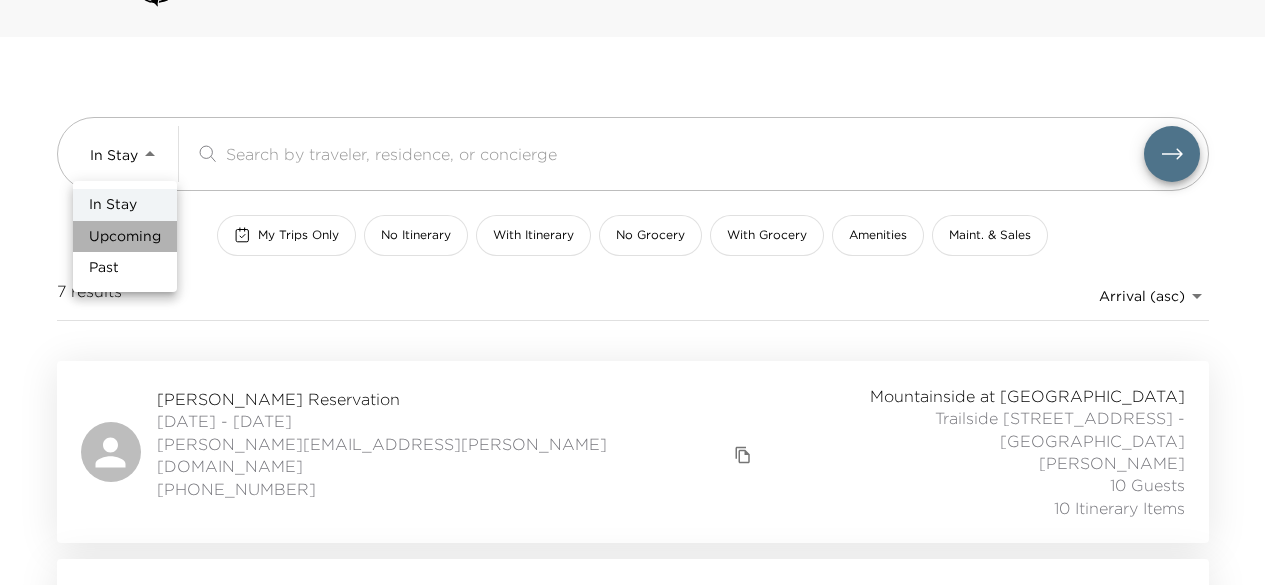 click on "Upcoming" at bounding box center (125, 237) 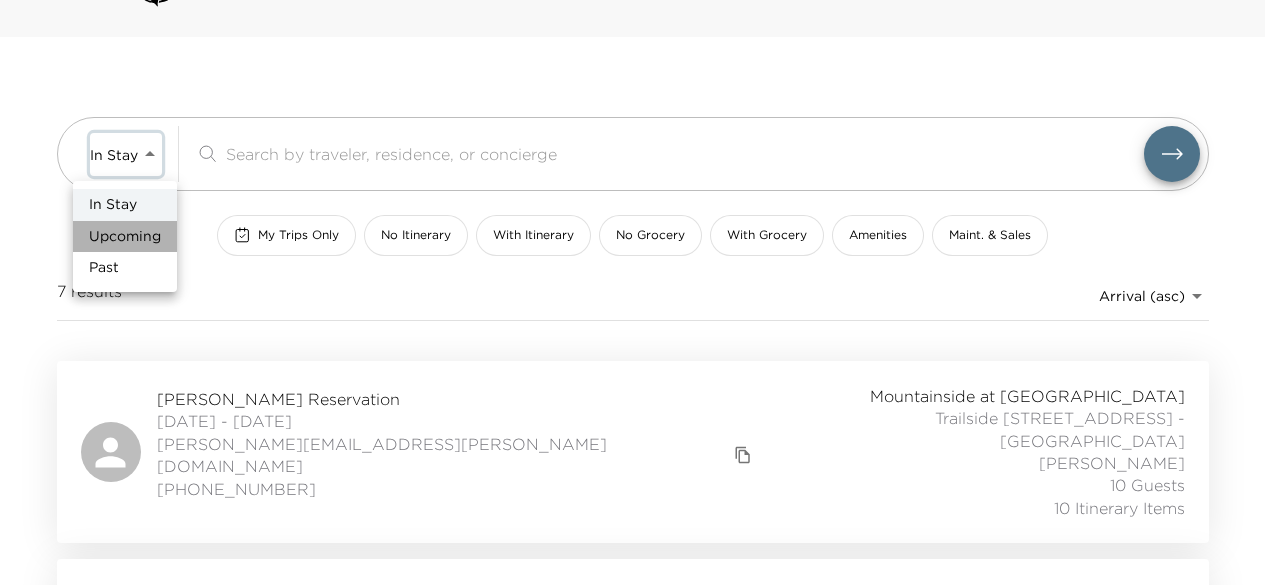 type on "Upcoming" 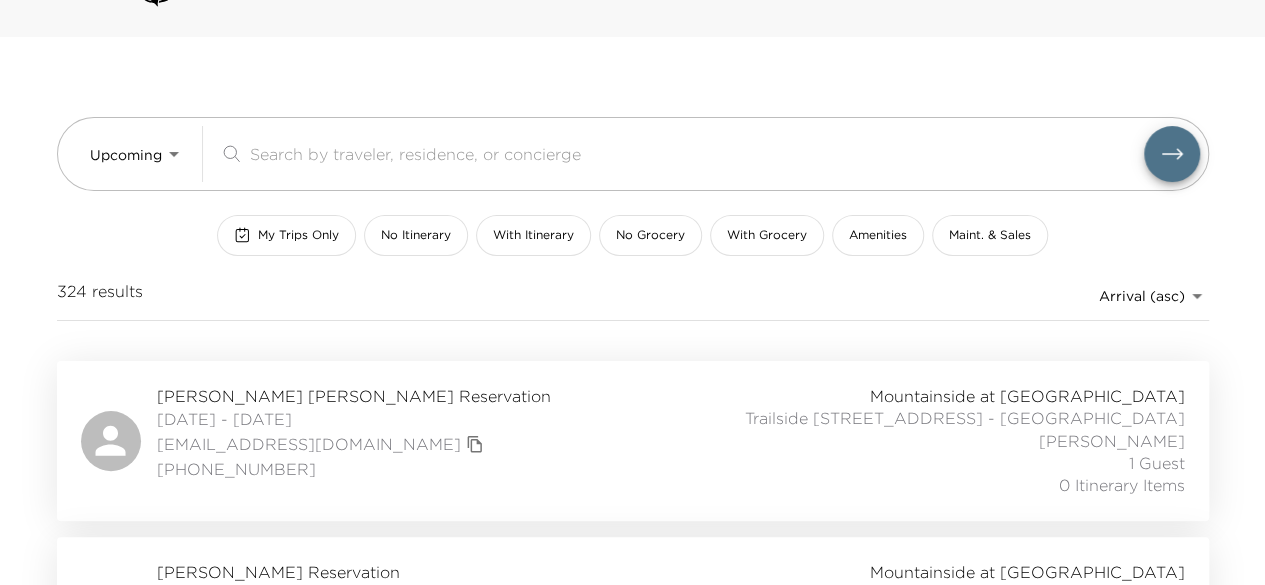click on "Connor Grosskopf Reservation" at bounding box center [354, 396] 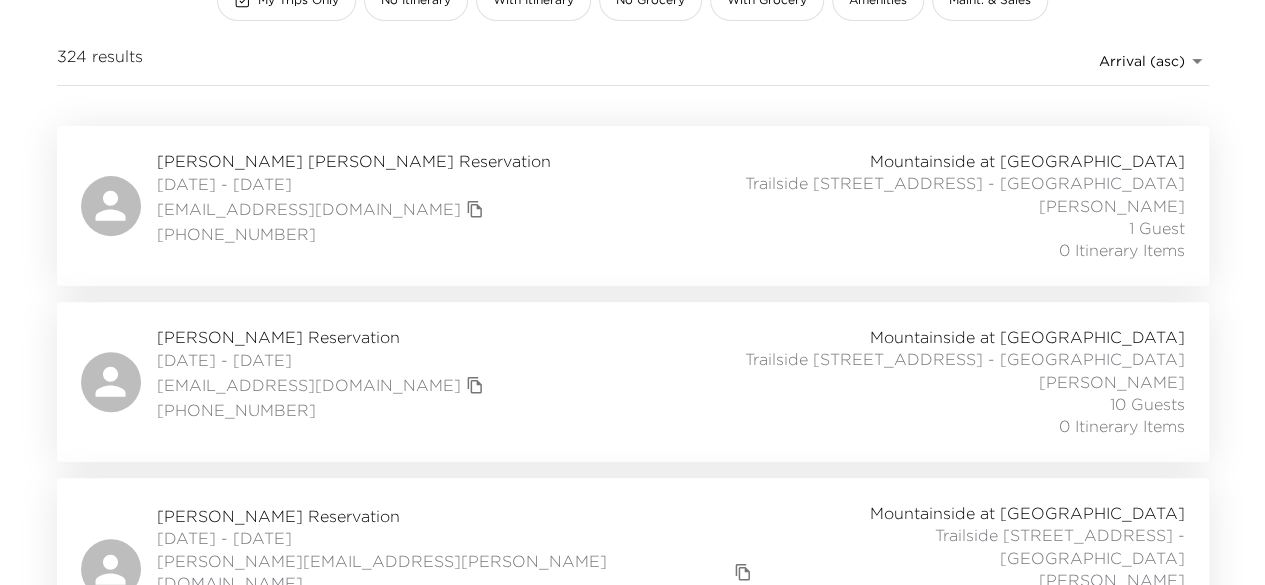scroll, scrollTop: 560, scrollLeft: 0, axis: vertical 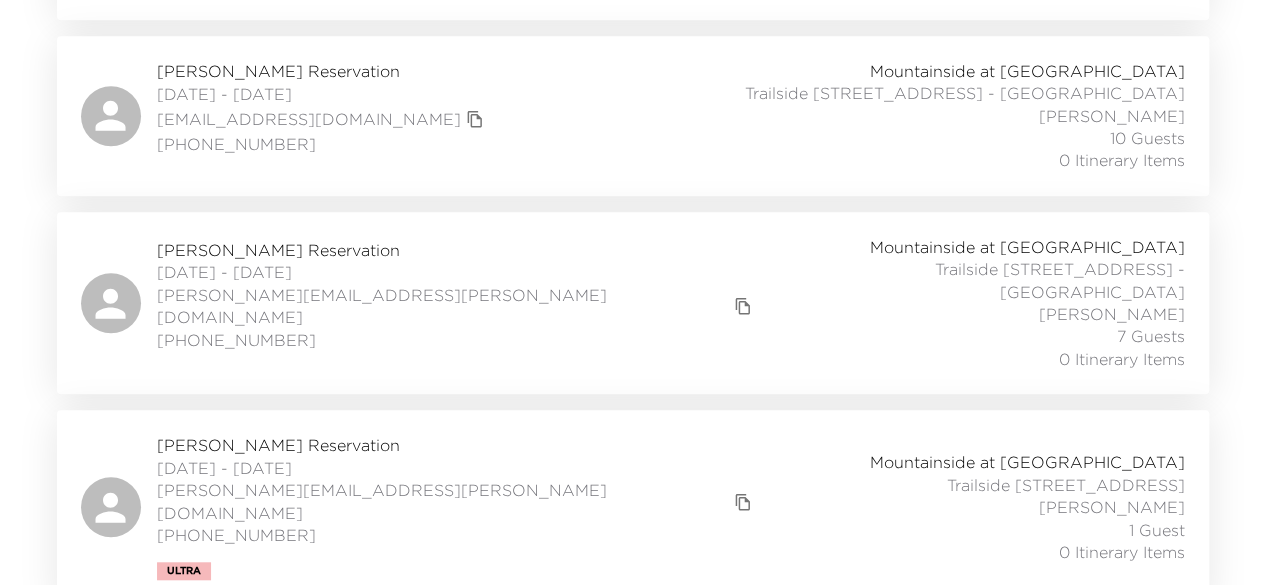 click on "David Chang Reservation" at bounding box center [323, 71] 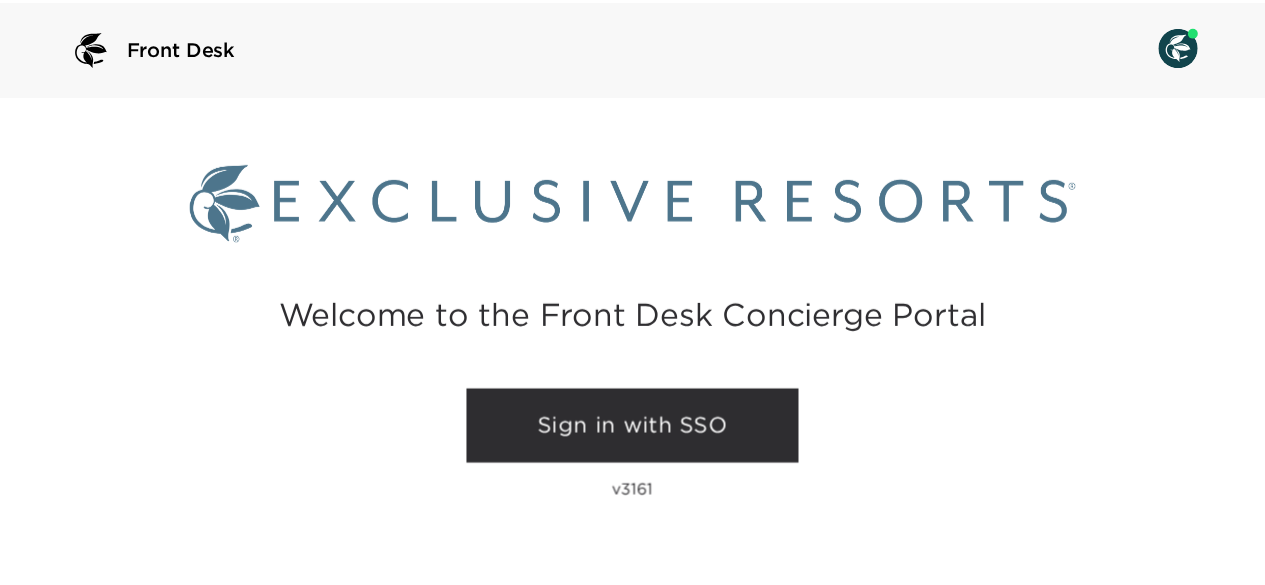 scroll, scrollTop: 0, scrollLeft: 0, axis: both 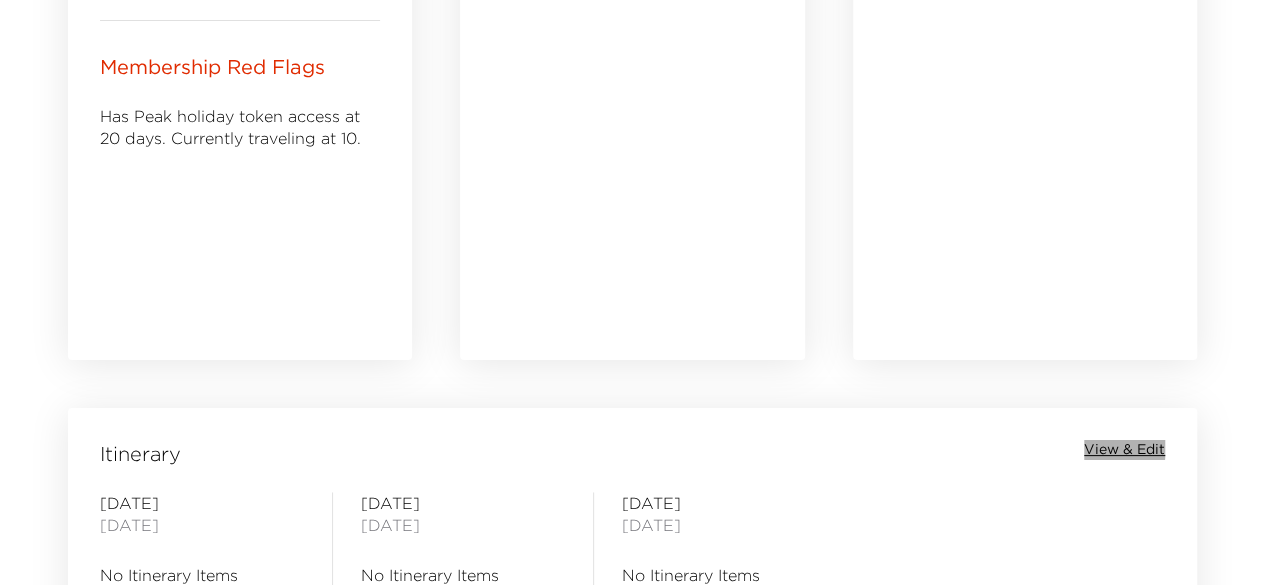 click on "View & Edit" at bounding box center [1124, 450] 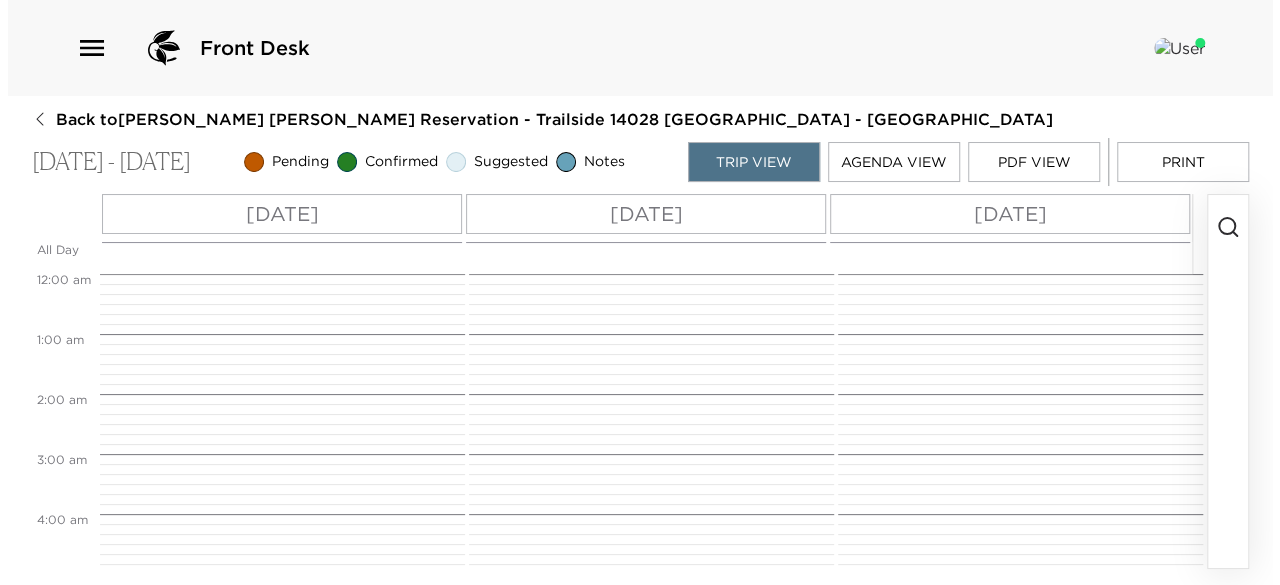 scroll, scrollTop: 0, scrollLeft: 0, axis: both 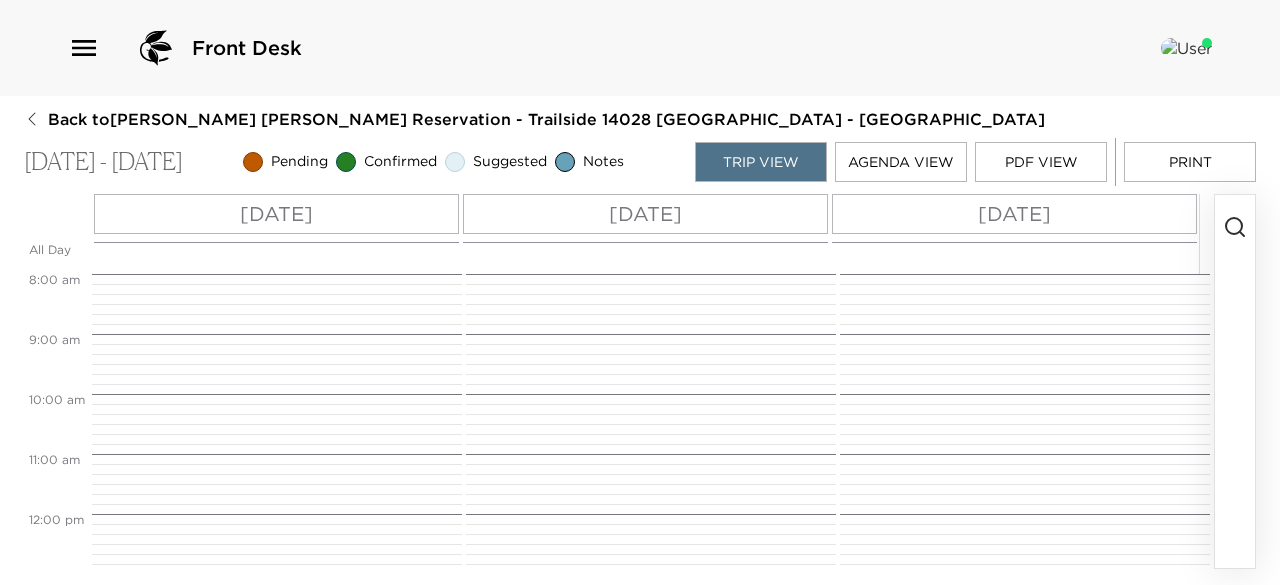 click at bounding box center [1235, 381] 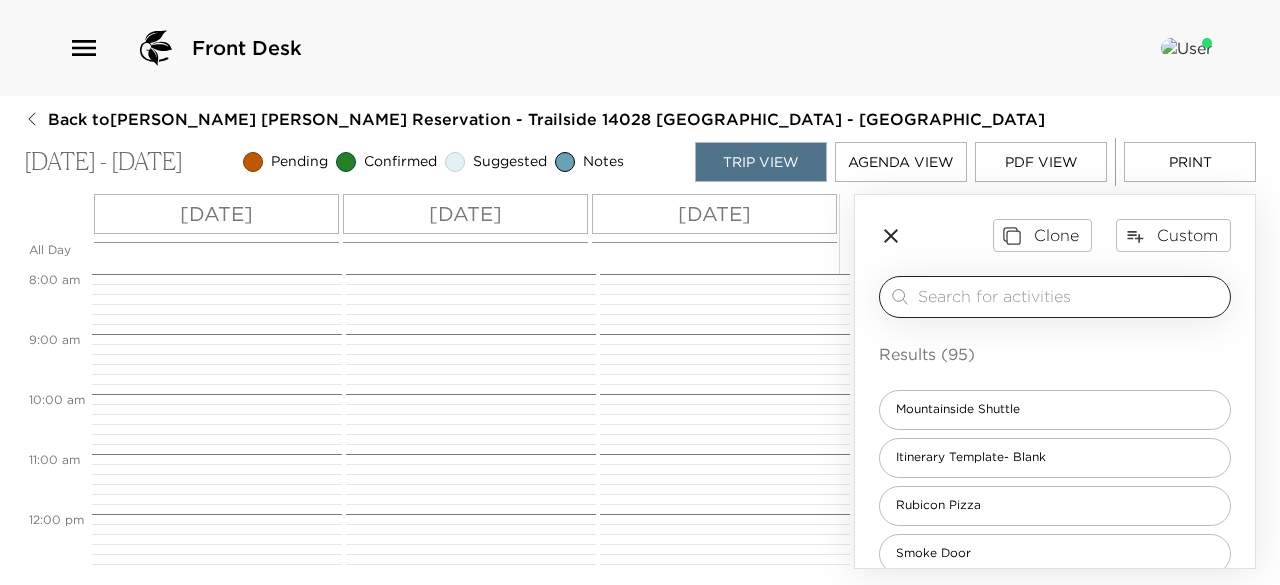 click at bounding box center [1070, 296] 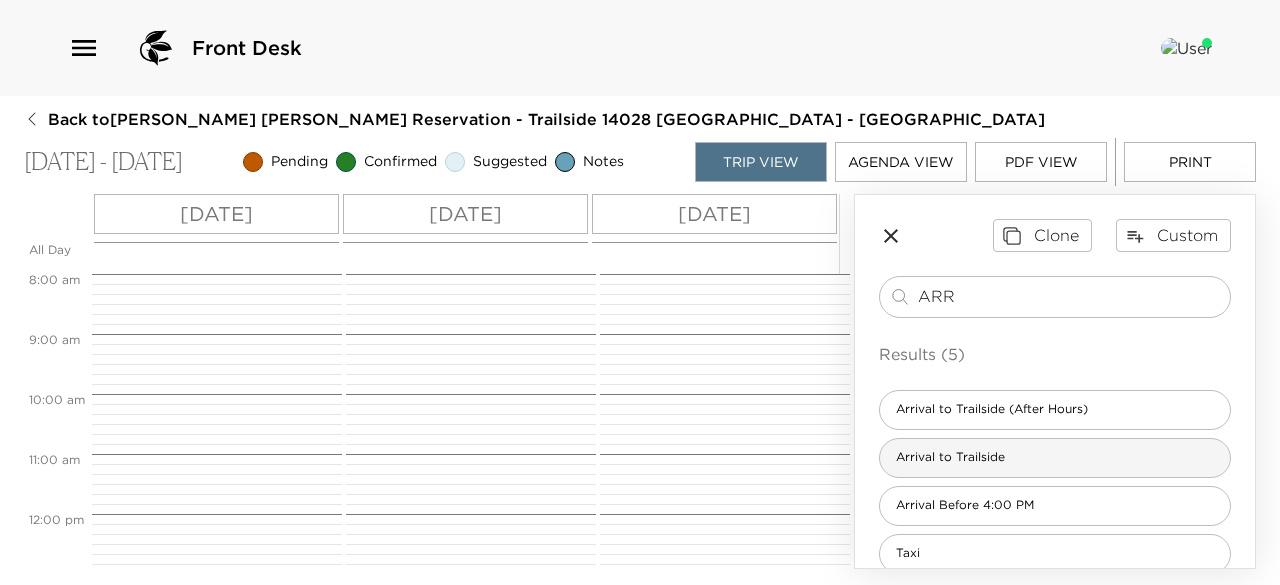 type on "ARR" 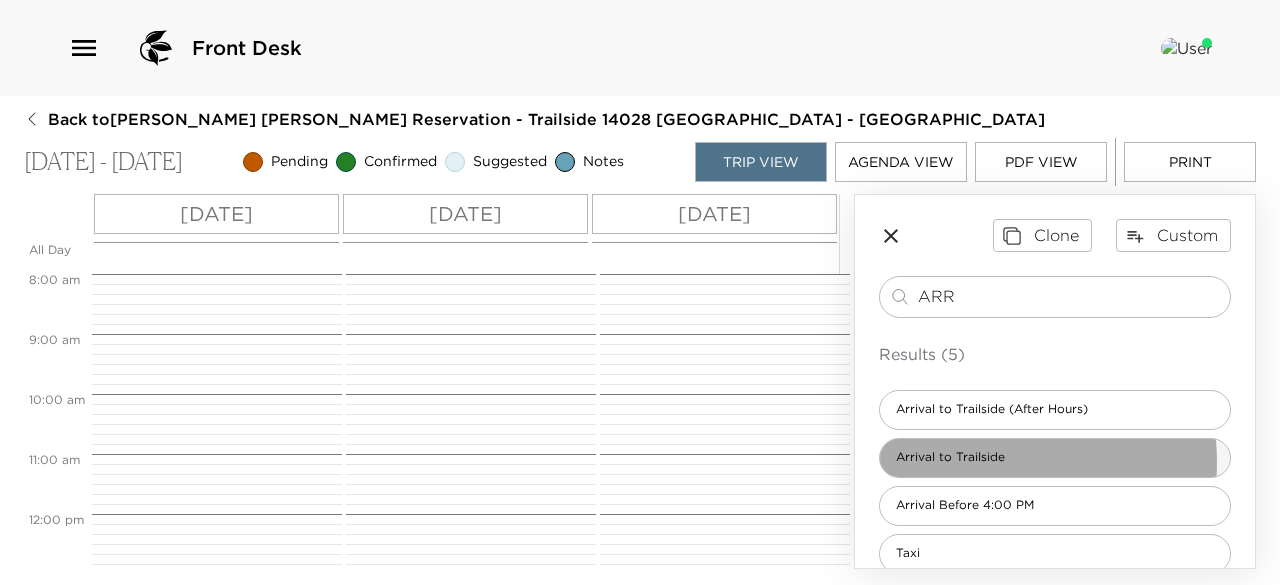 click on "Arrival to Trailside" at bounding box center (950, 457) 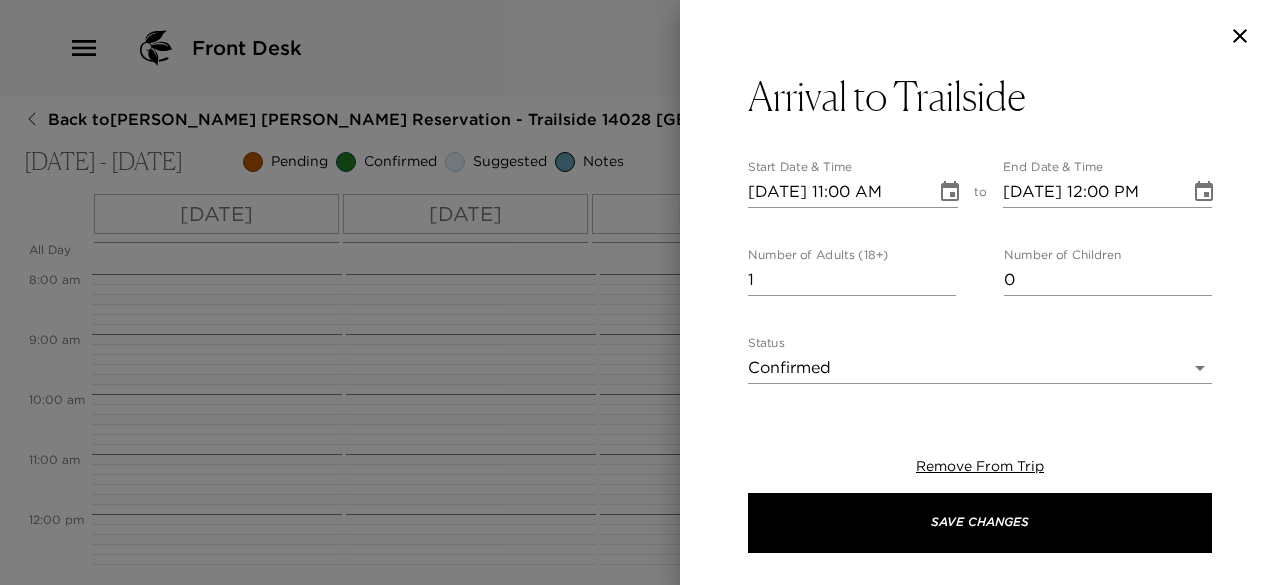 type on "Welcome to [GEOGRAPHIC_DATA]! Your home will be ready and waiting for your arrival [DATE]. I will be at your residence to welcome you for any questions and requests upon your arrival. For the fastest responses to questions during your stay, you can call, text, or chat me in the Exclusive Resorts App. I am here for you, and am excited to assist you with any reservations, recommendations, or advice that you may need. I am here to make your stay as enjoyable as possible!
Concierge:
Concierge Phone:
Residence Address: 140" 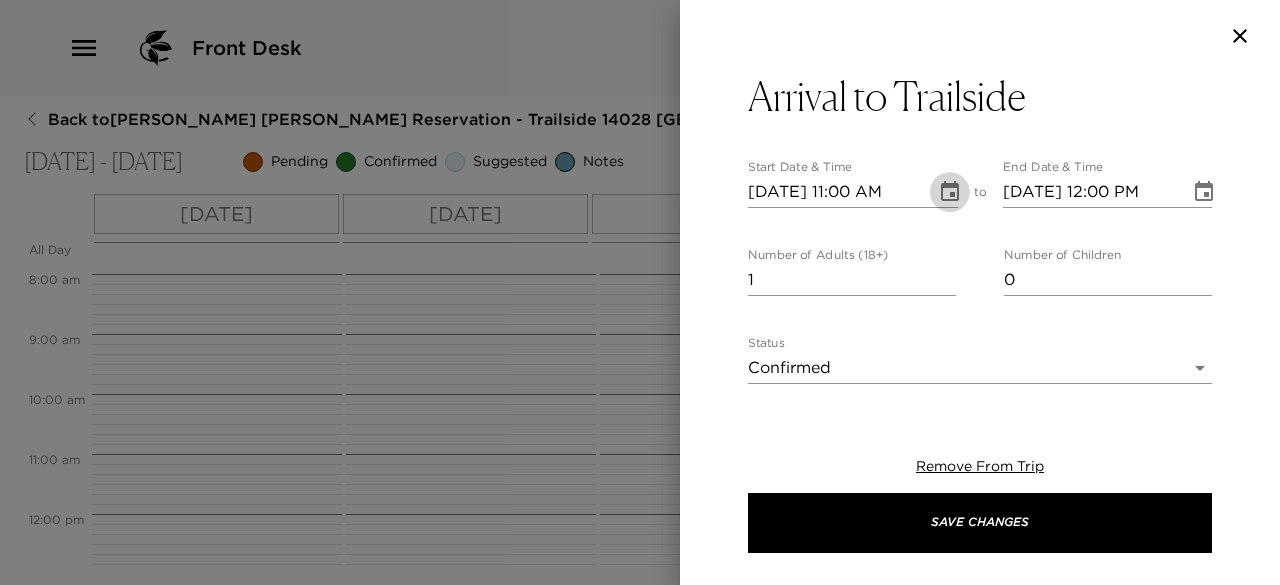click 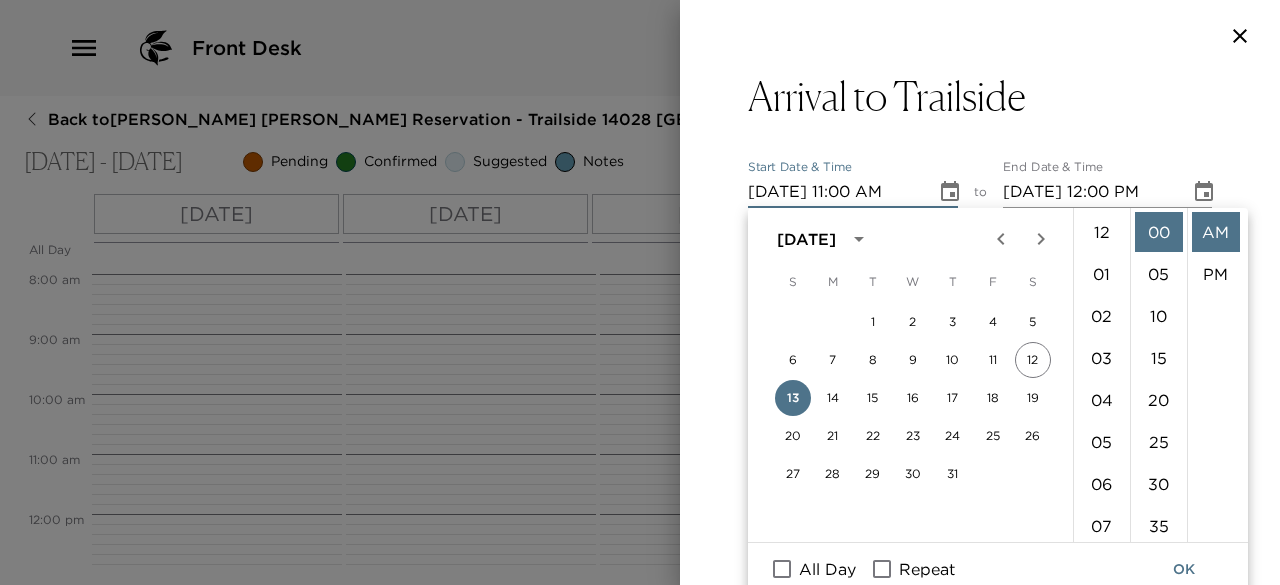 scroll, scrollTop: 462, scrollLeft: 0, axis: vertical 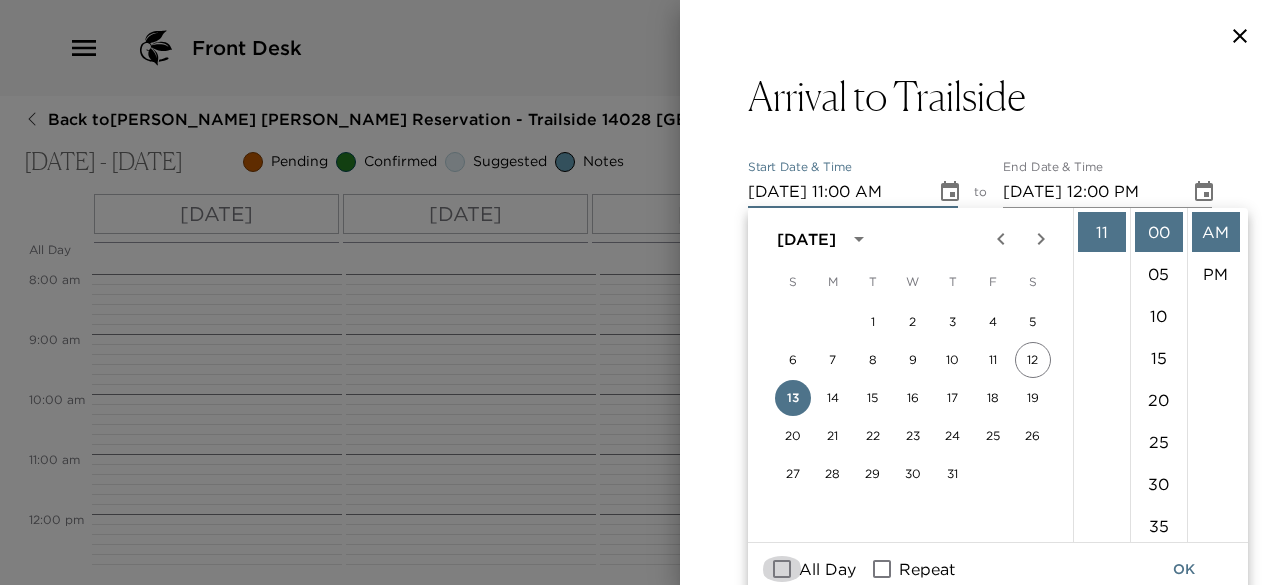 click on "All Day" at bounding box center (782, 569) 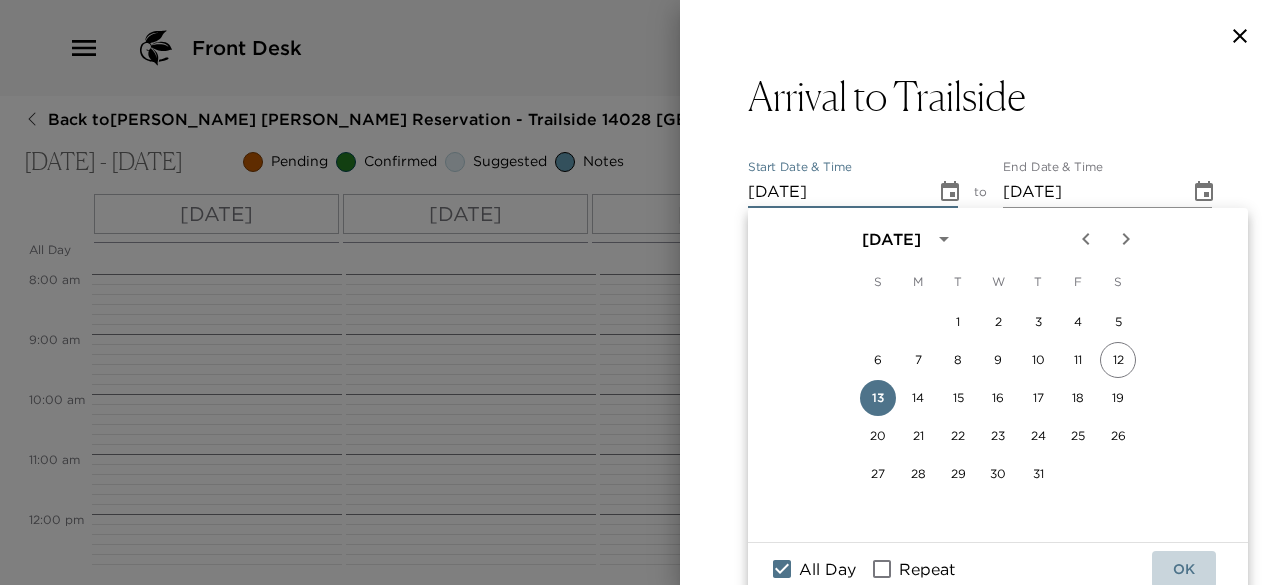 click on "OK" at bounding box center (1184, 569) 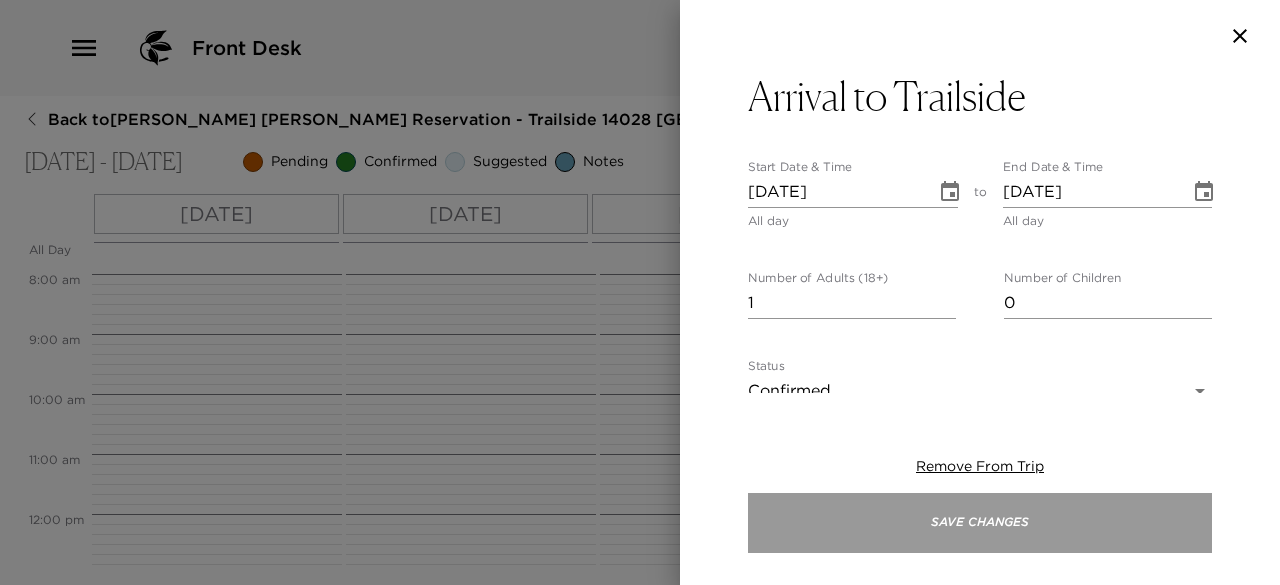click on "Save Changes" at bounding box center (980, 523) 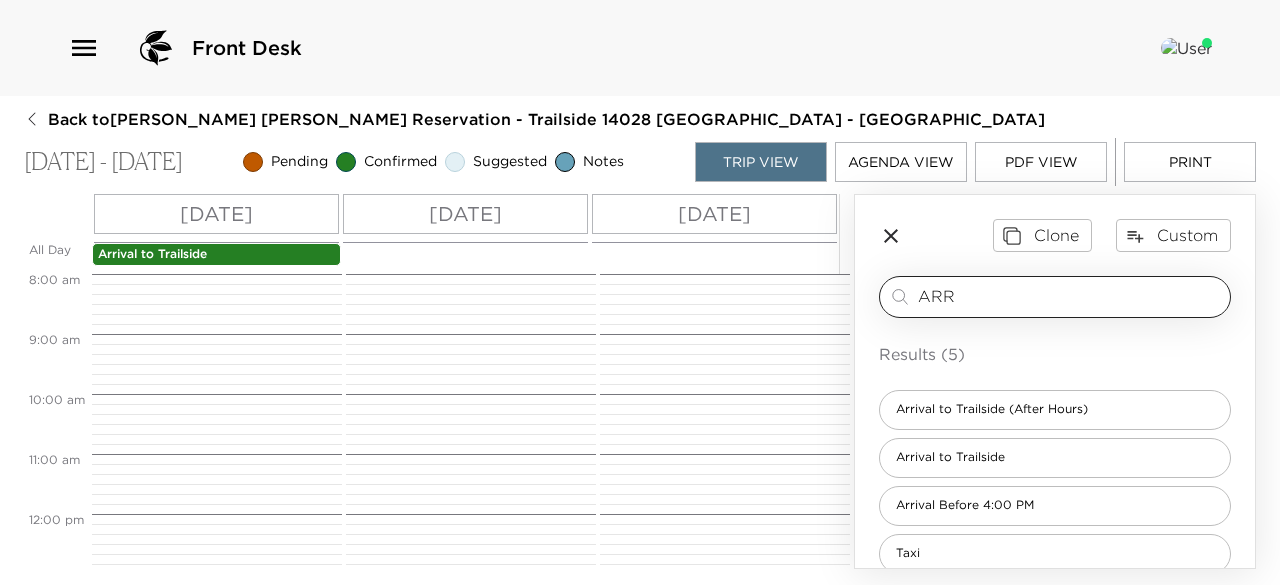 click on "ARR" at bounding box center [1070, 296] 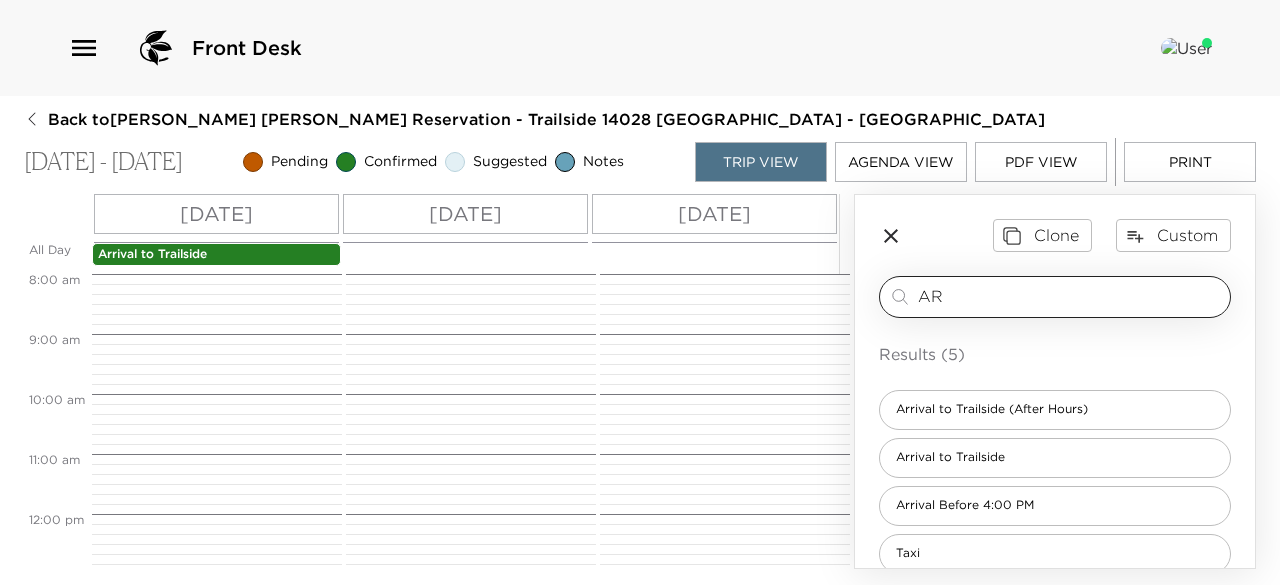 type on "A" 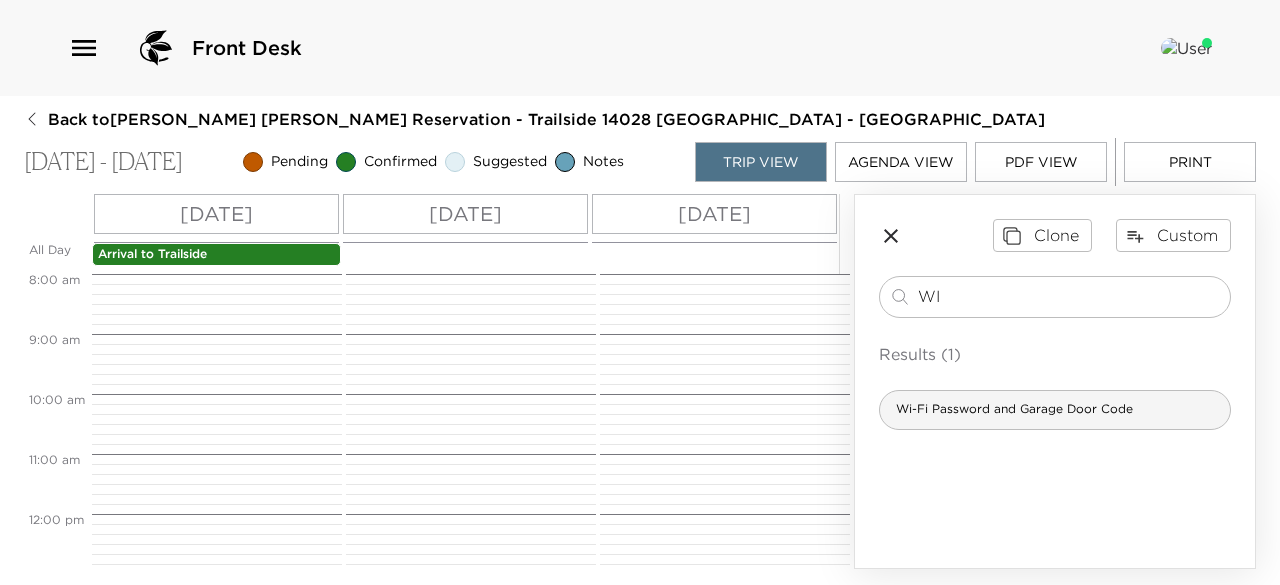 type on "WI" 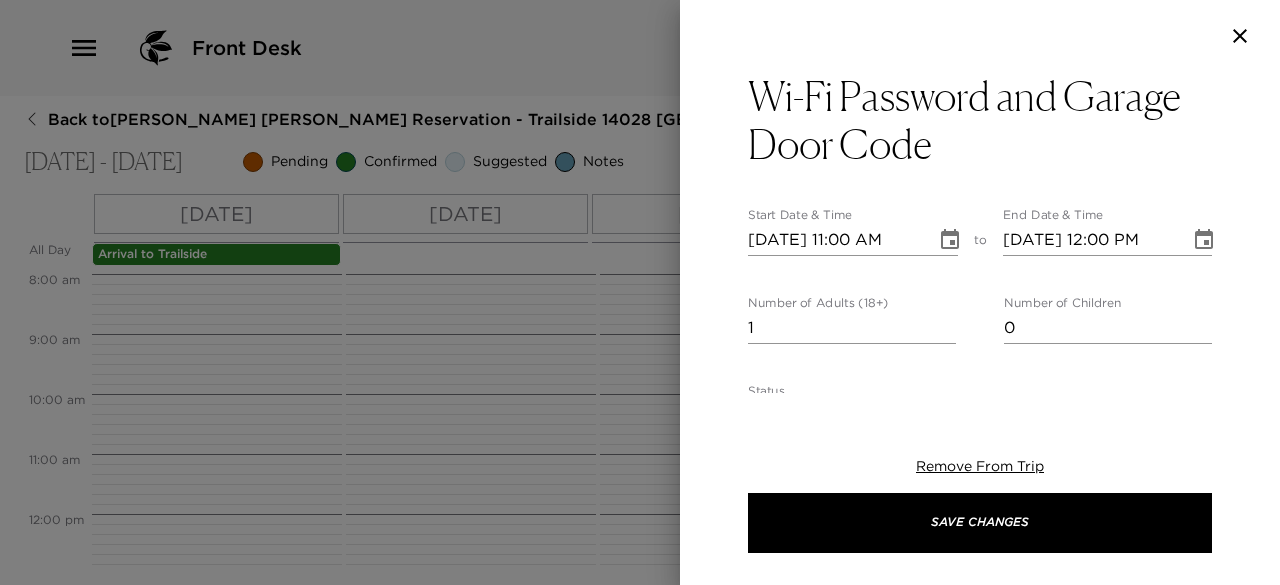 click on "Wi-Fi Password and Garage Door Code Start Date & Time [DATE] 11:00 AM to End Date & Time [DATE] 12:00 PM Number of Adults (18+) 1 Number of Children 0 Status Confirmed Confirmed Hide From Member Request Transportation Concierge Notes x Cost ​ x ​ ​ ​ ​ ​ ​ ​ ​ Remove From Trip Save Changes" at bounding box center [640, 292] 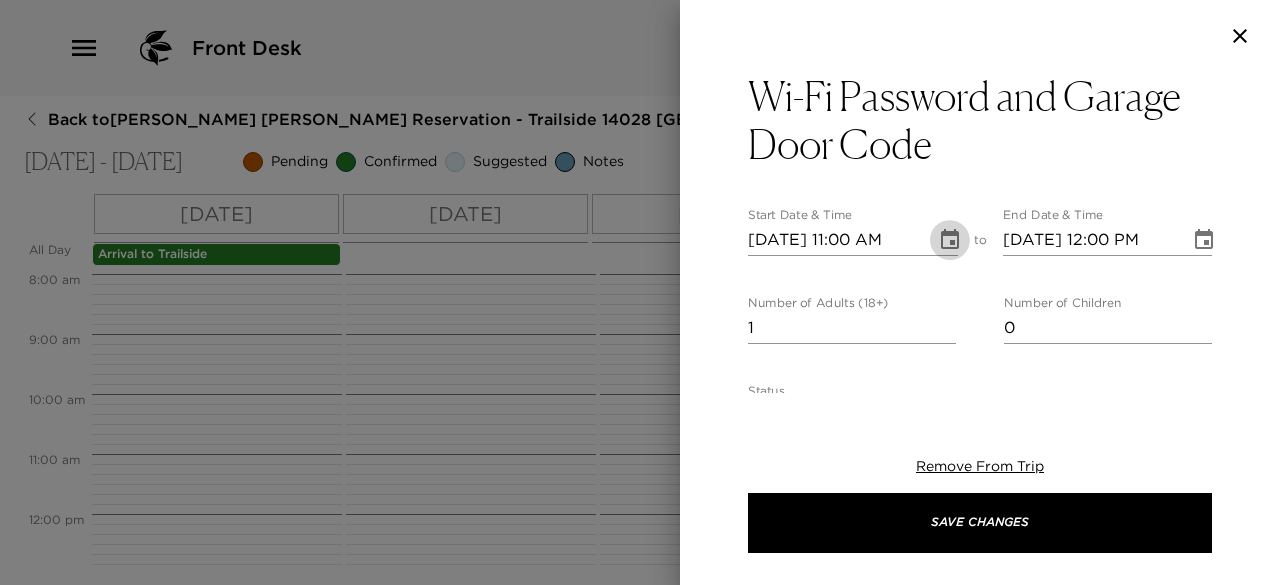 click 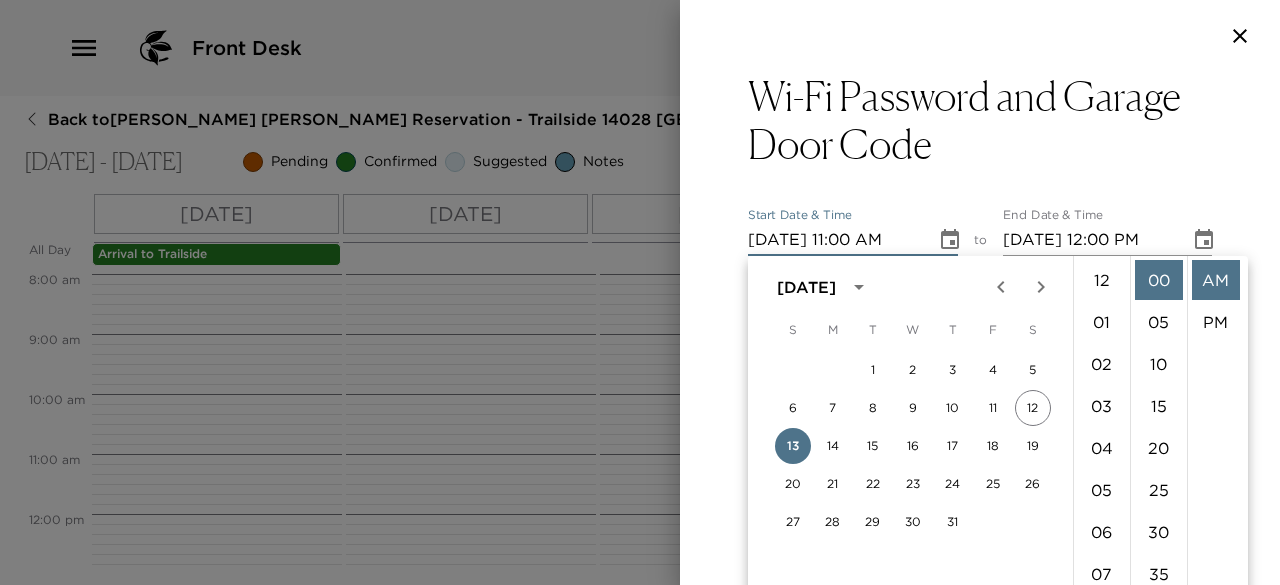 scroll, scrollTop: 462, scrollLeft: 0, axis: vertical 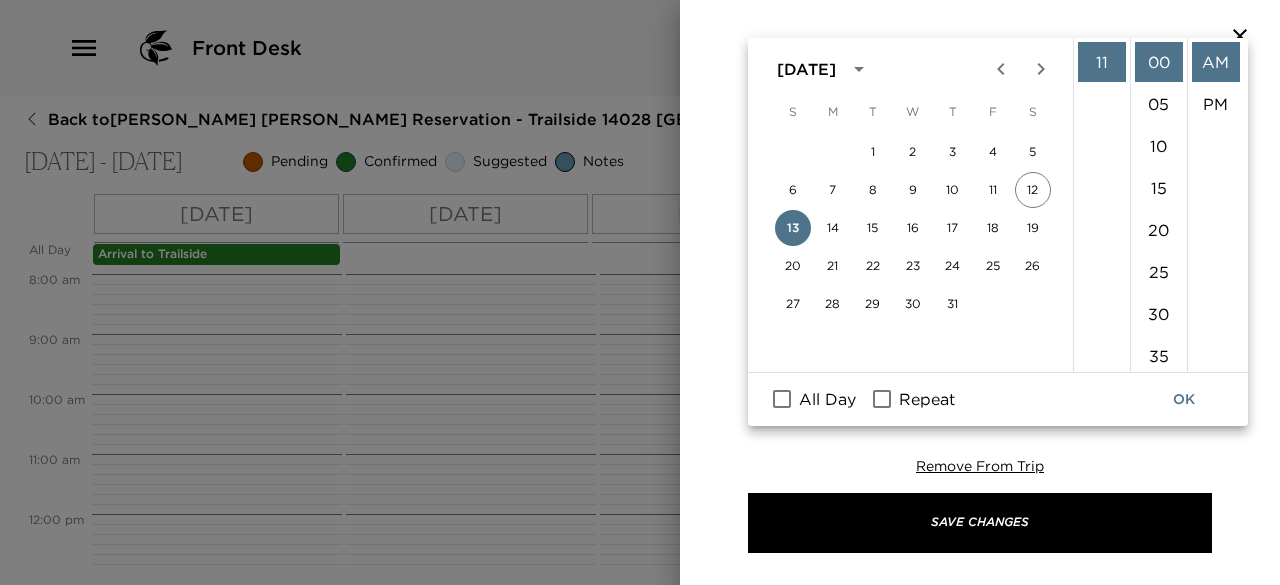 click on "All Day" at bounding box center [782, 399] 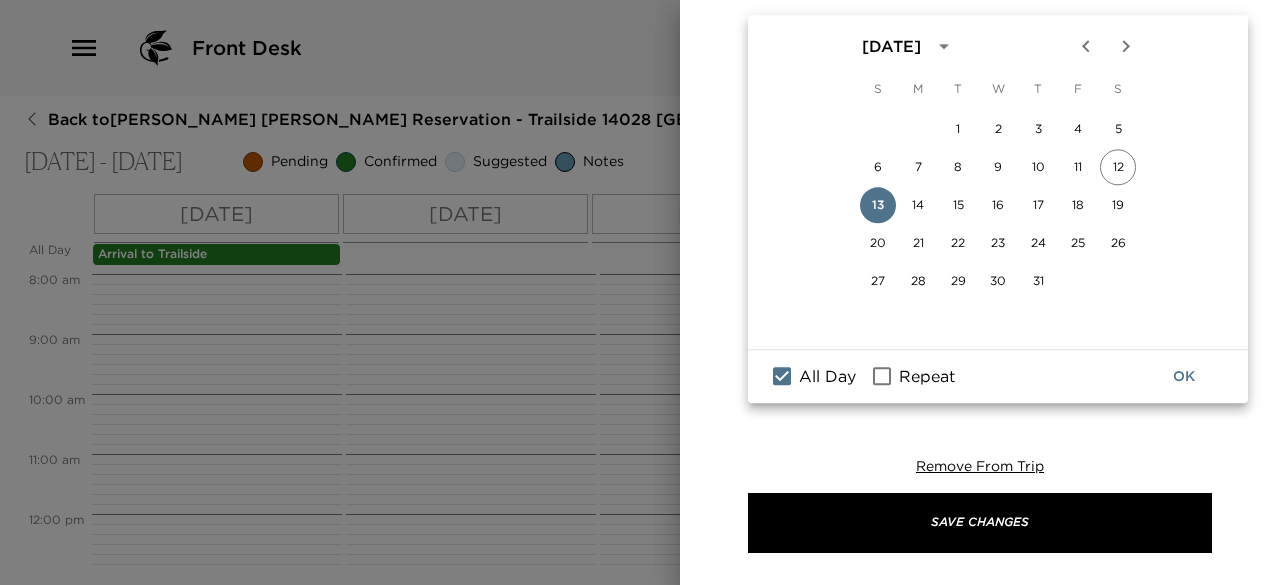 scroll, scrollTop: 240, scrollLeft: 0, axis: vertical 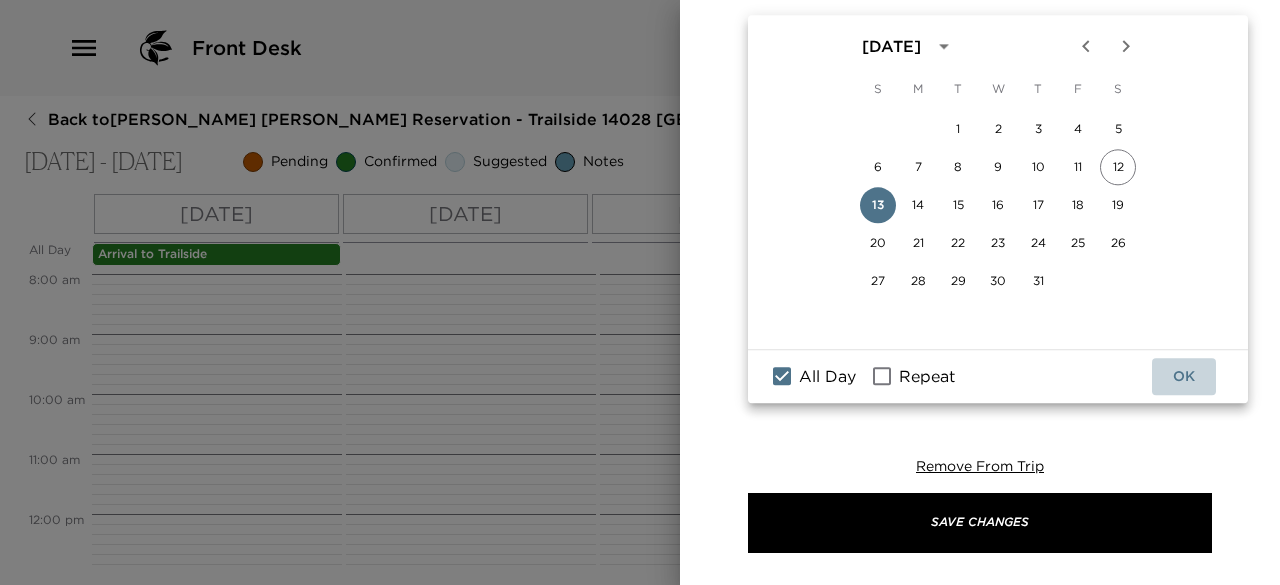 click on "OK" at bounding box center (1184, 376) 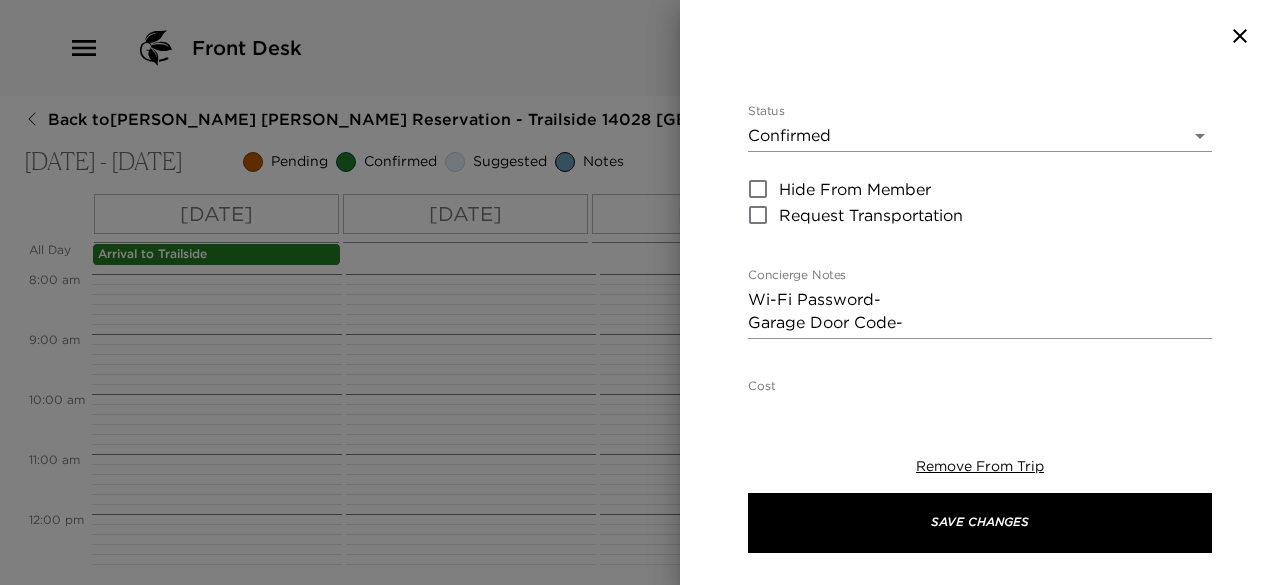 scroll, scrollTop: 297, scrollLeft: 0, axis: vertical 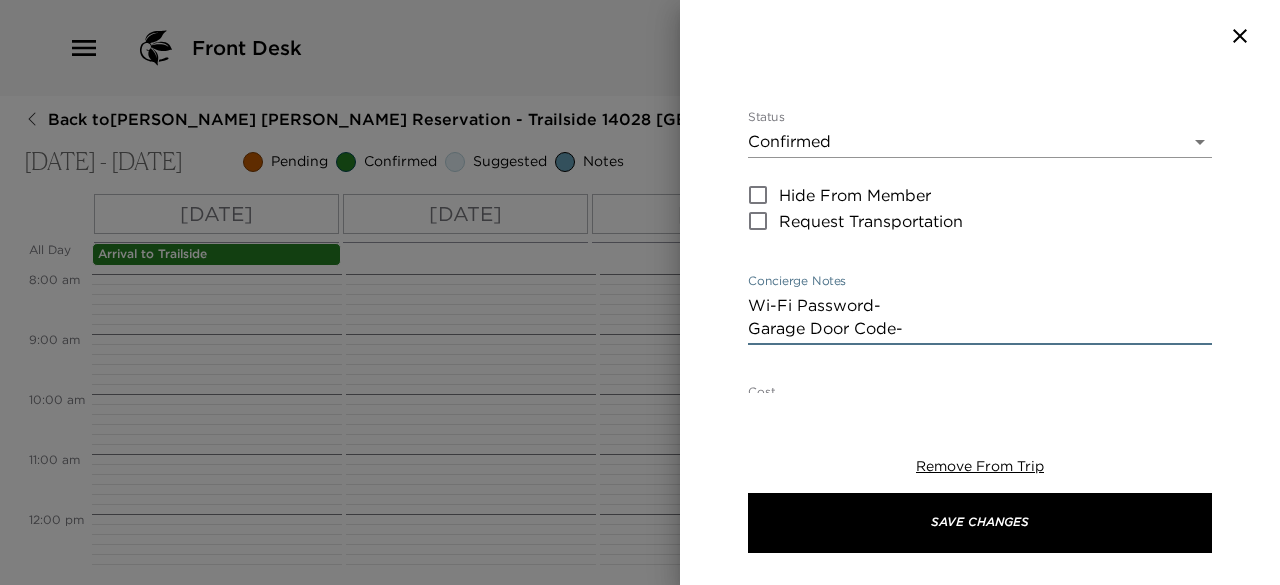 click on "Wi-Fi Password-
Garage Door Code-" at bounding box center [980, 317] 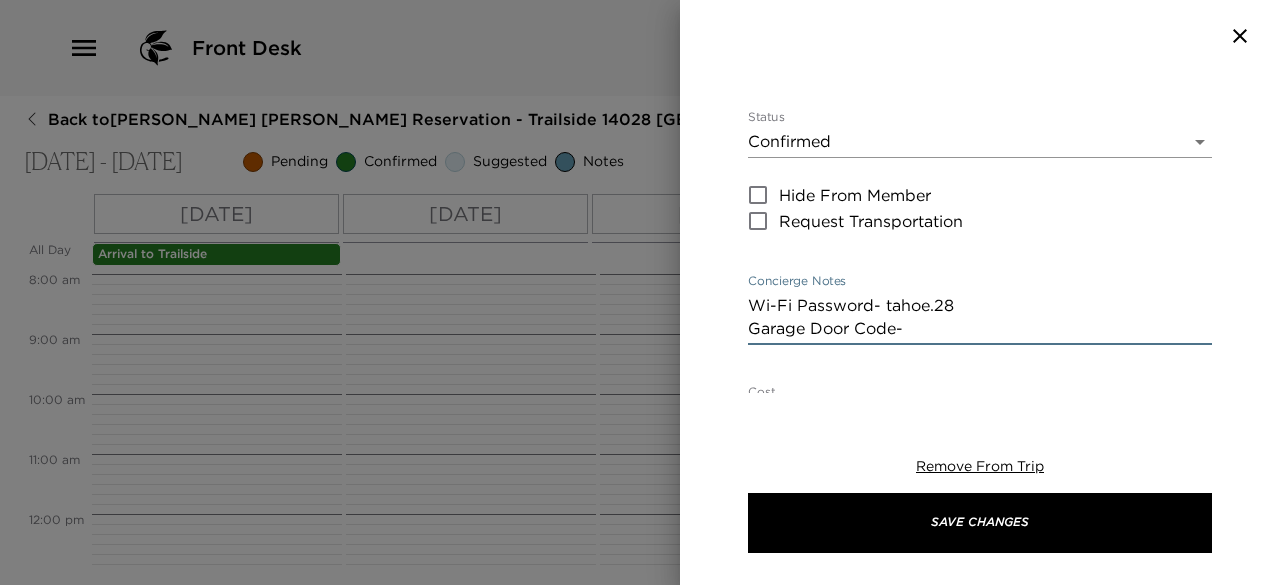 click on "Wi-Fi Password- tahoe.28
Garage Door Code-" at bounding box center [980, 317] 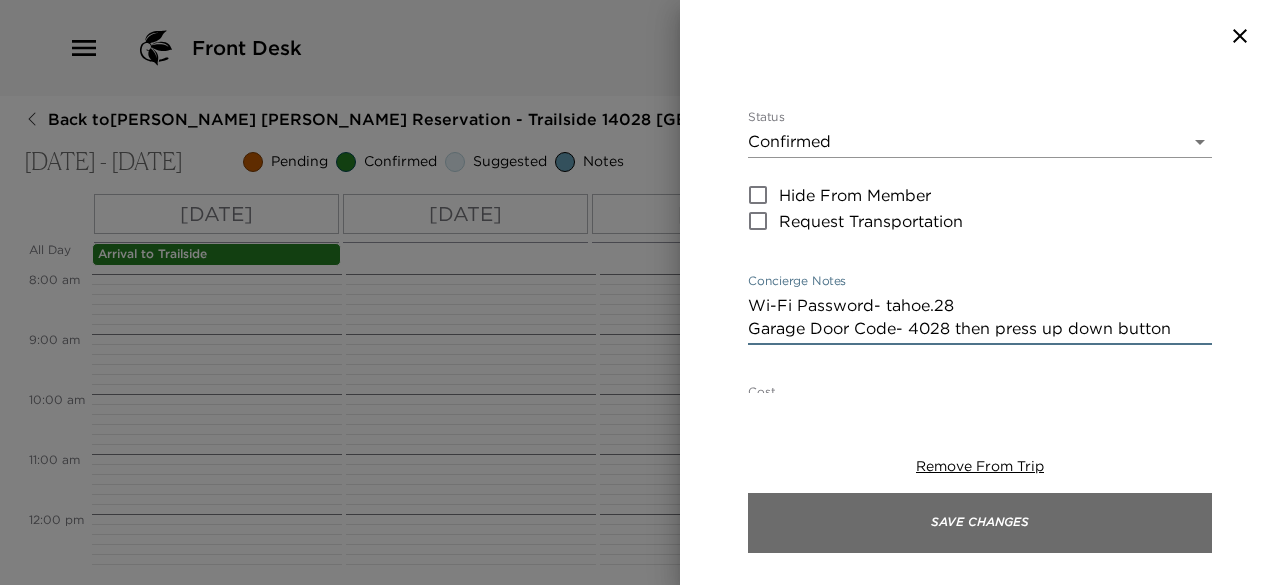 type on "Wi-Fi Password- tahoe.28
Garage Door Code- 4028 then press up down button" 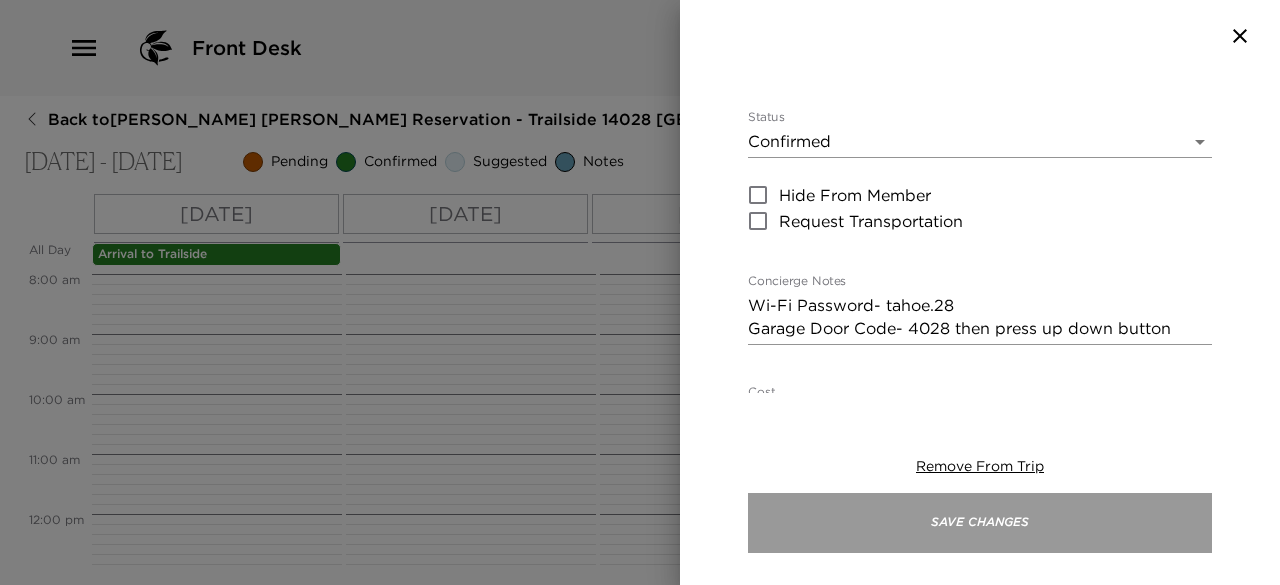 click on "Save Changes" at bounding box center (980, 523) 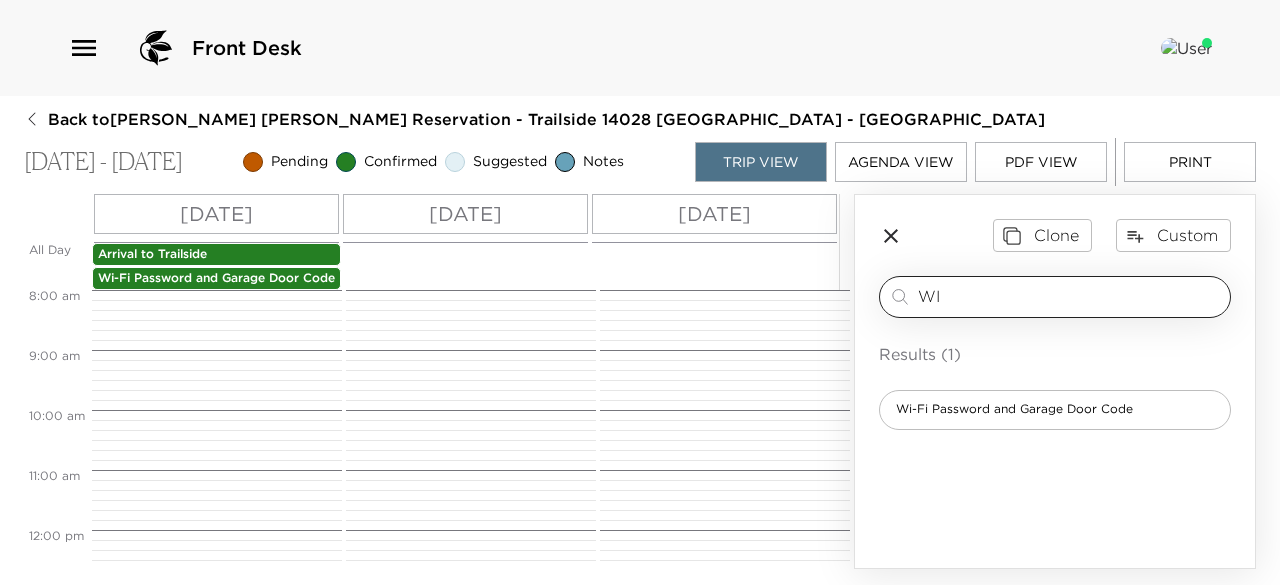 click on "WI" at bounding box center (1070, 296) 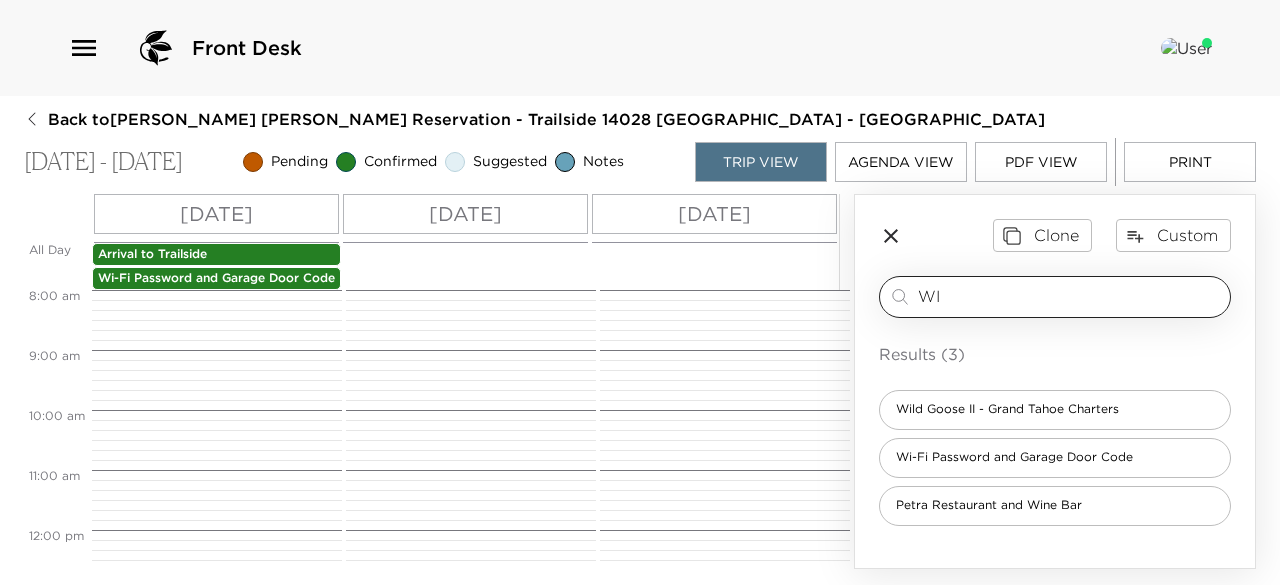 type on "W" 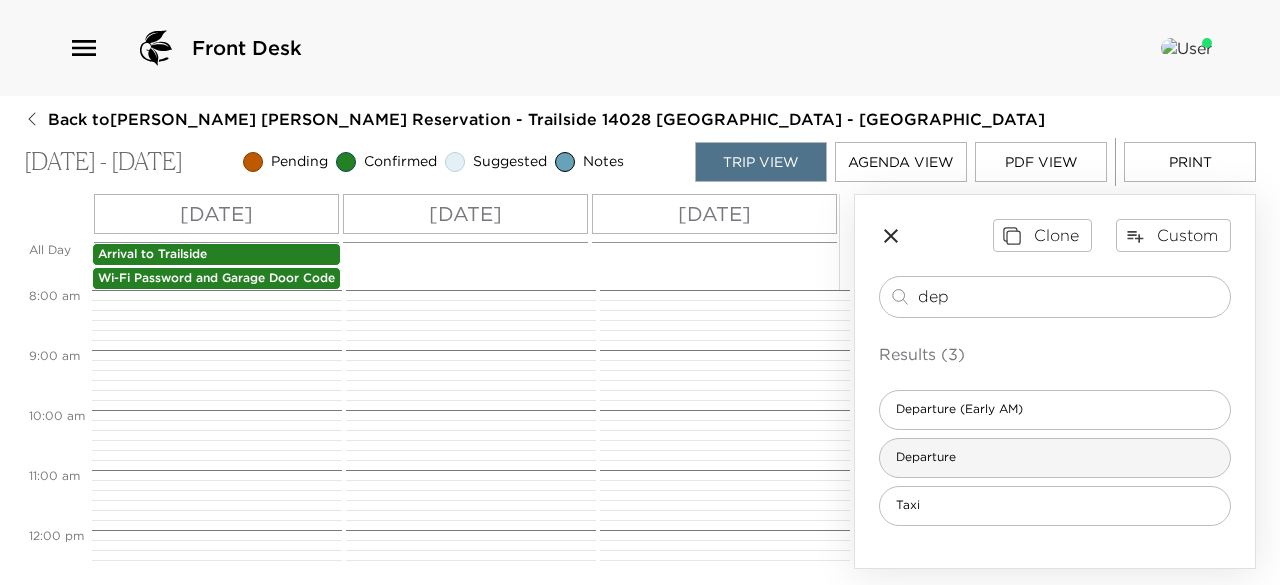 type on "dep" 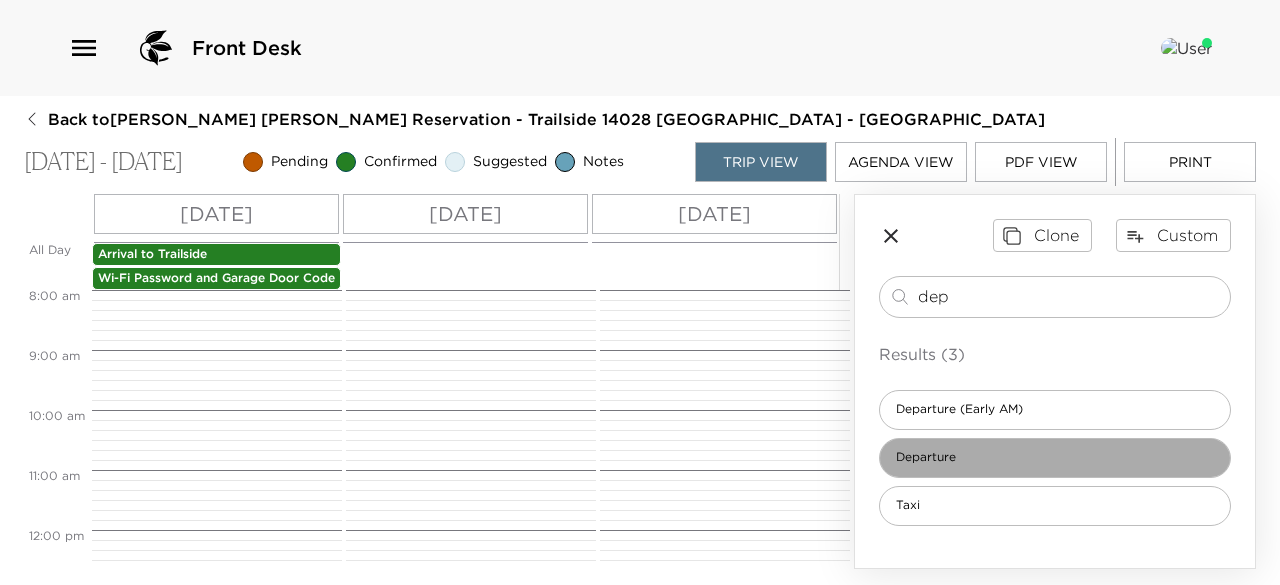 click on "Departure" at bounding box center (926, 457) 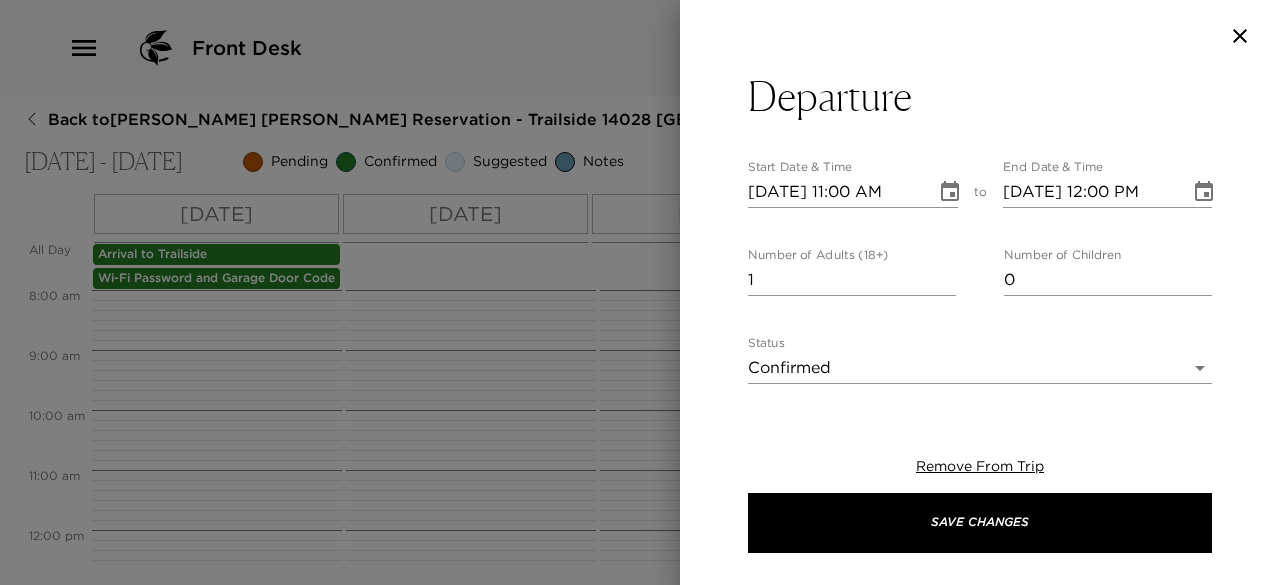 type on "In preparation of your departure [DATE], I would like to review your house bill and your Lake Tahoe experience. If you wish to suggest a time, I am happy to contact you at your convenience. Check-out is at 11am." 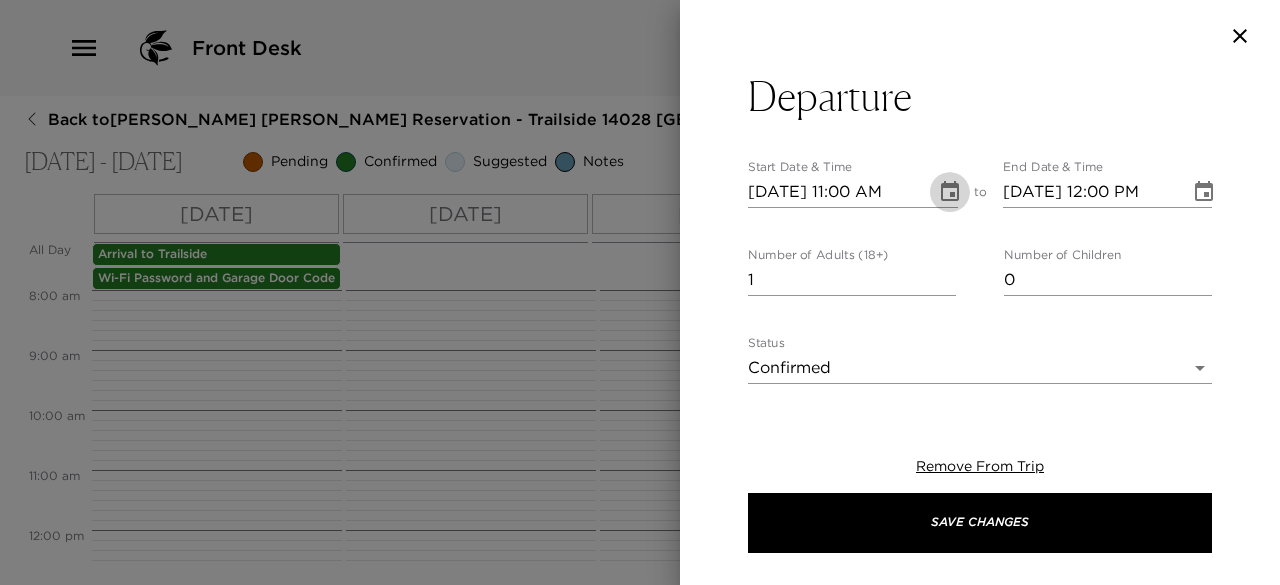 click 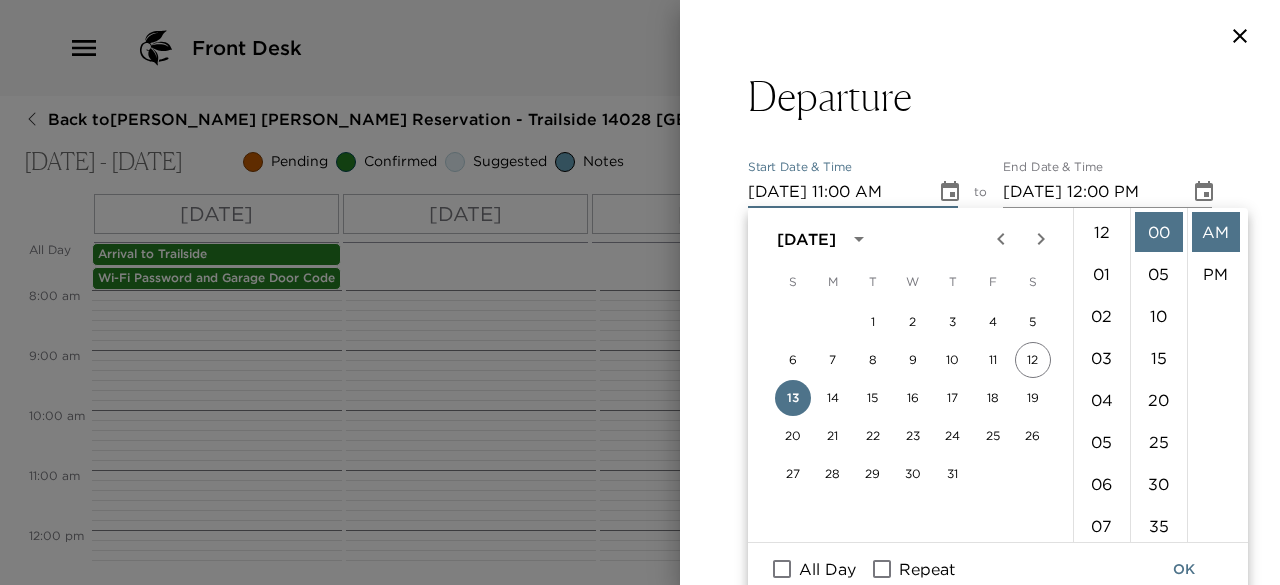 scroll, scrollTop: 462, scrollLeft: 0, axis: vertical 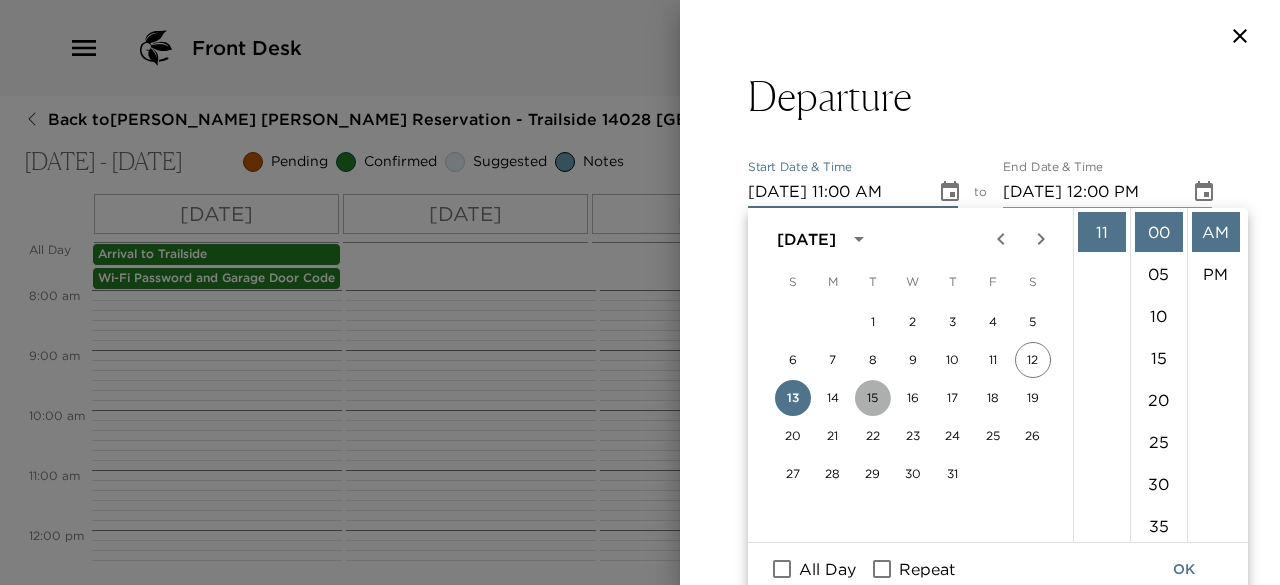 click on "15" at bounding box center (873, 398) 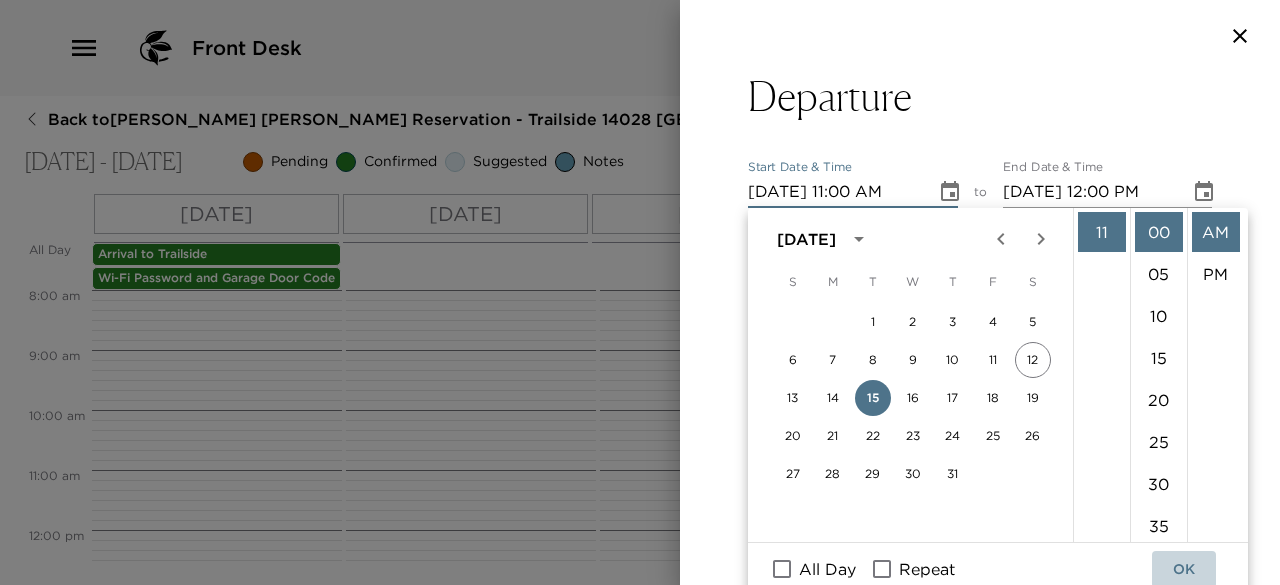 click on "OK" at bounding box center [1184, 569] 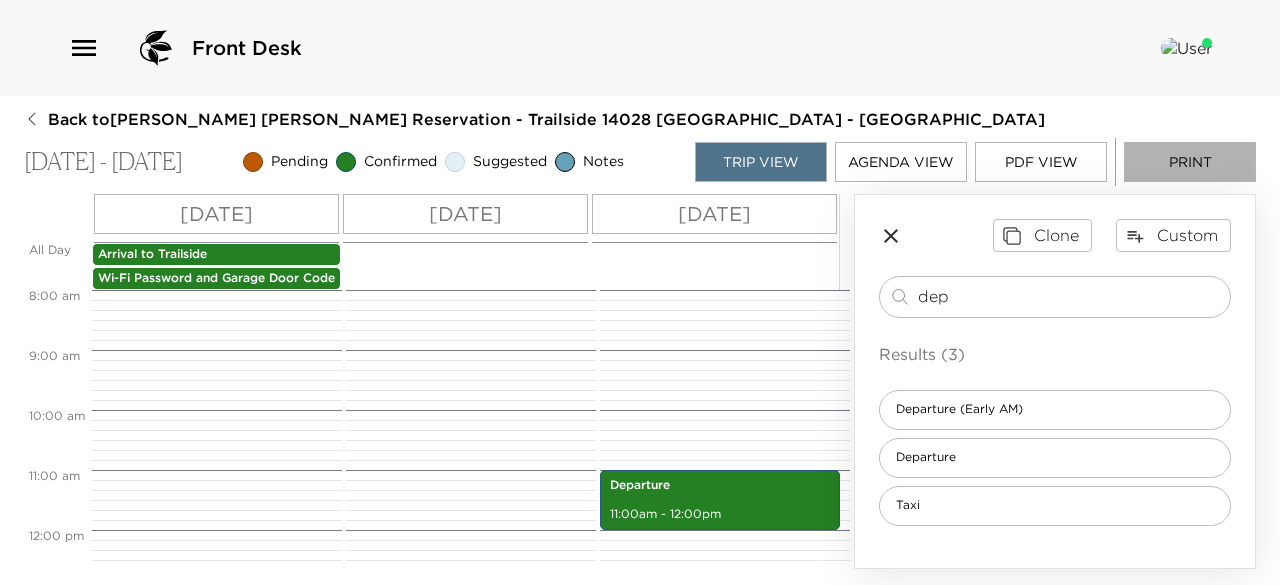 click on "Print" at bounding box center [1190, 162] 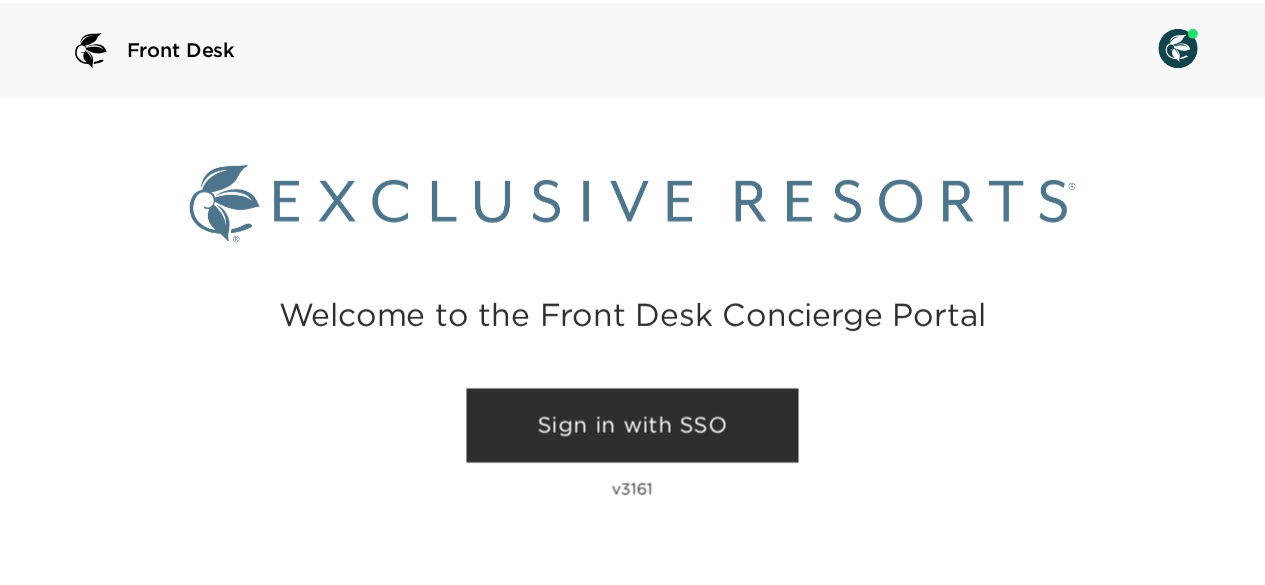 scroll, scrollTop: 0, scrollLeft: 0, axis: both 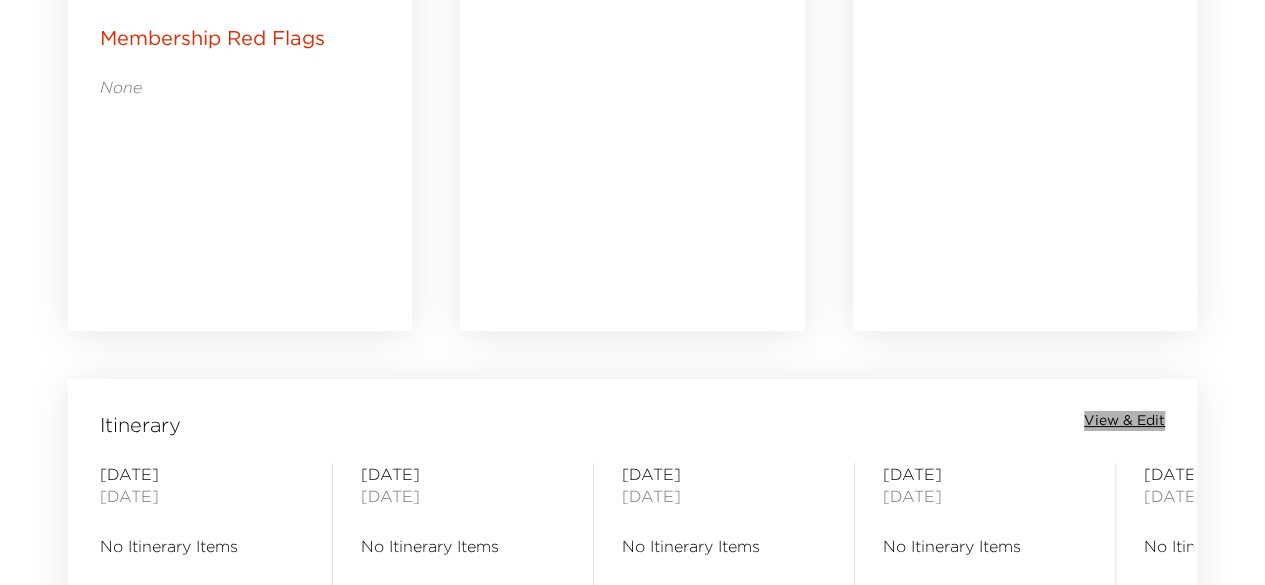 click on "View & Edit" at bounding box center [1124, 421] 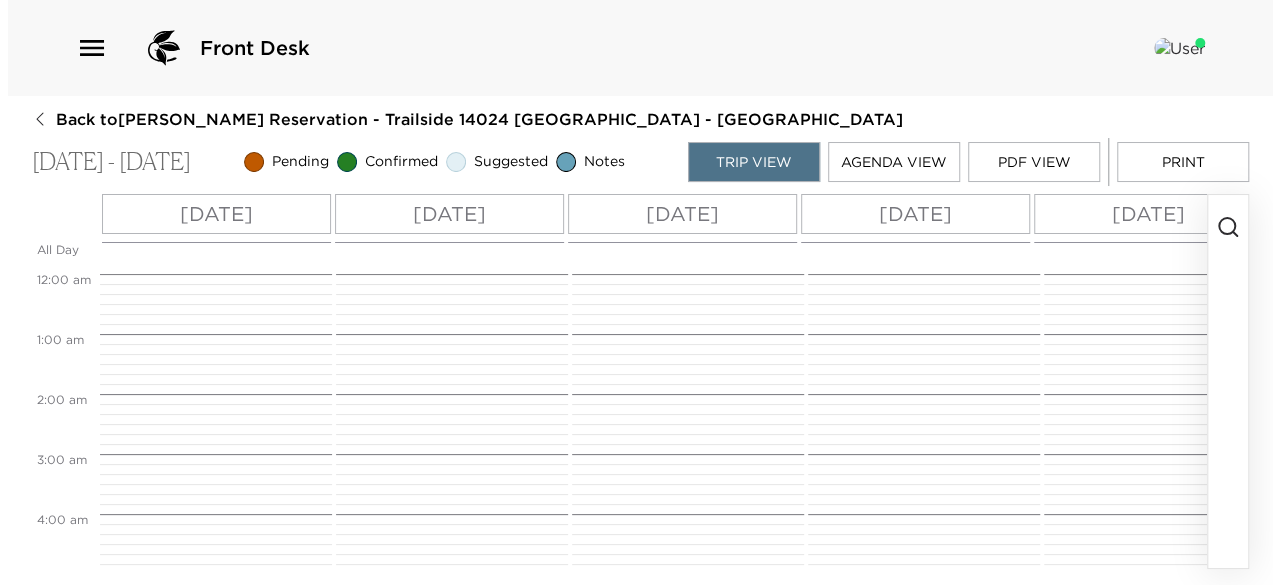 scroll, scrollTop: 0, scrollLeft: 0, axis: both 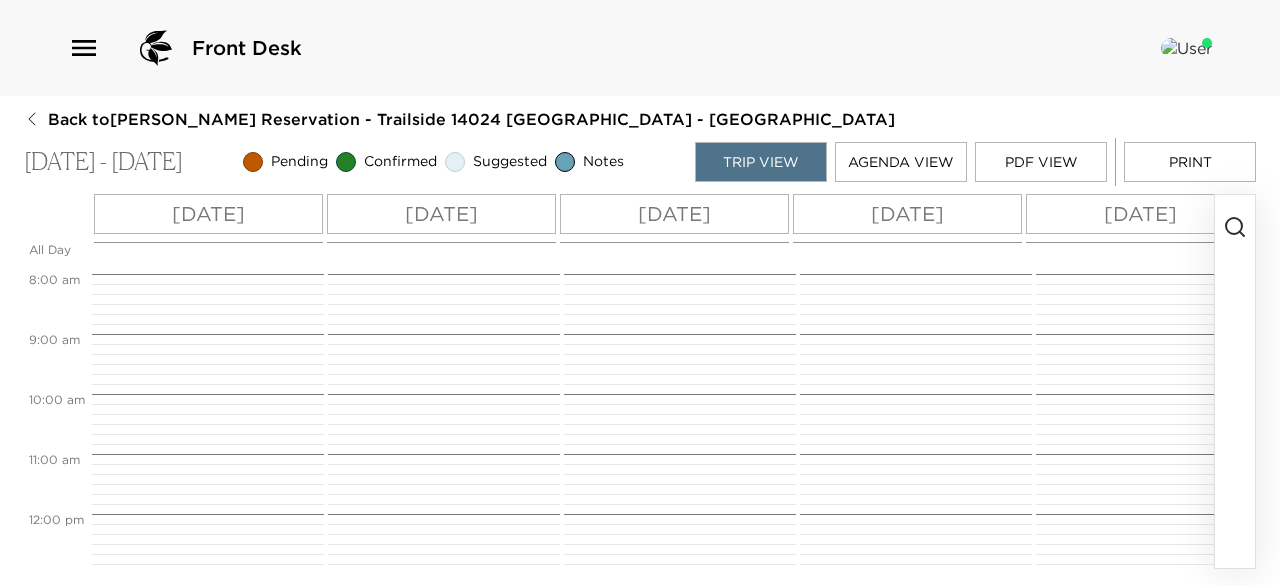 click at bounding box center [1235, 381] 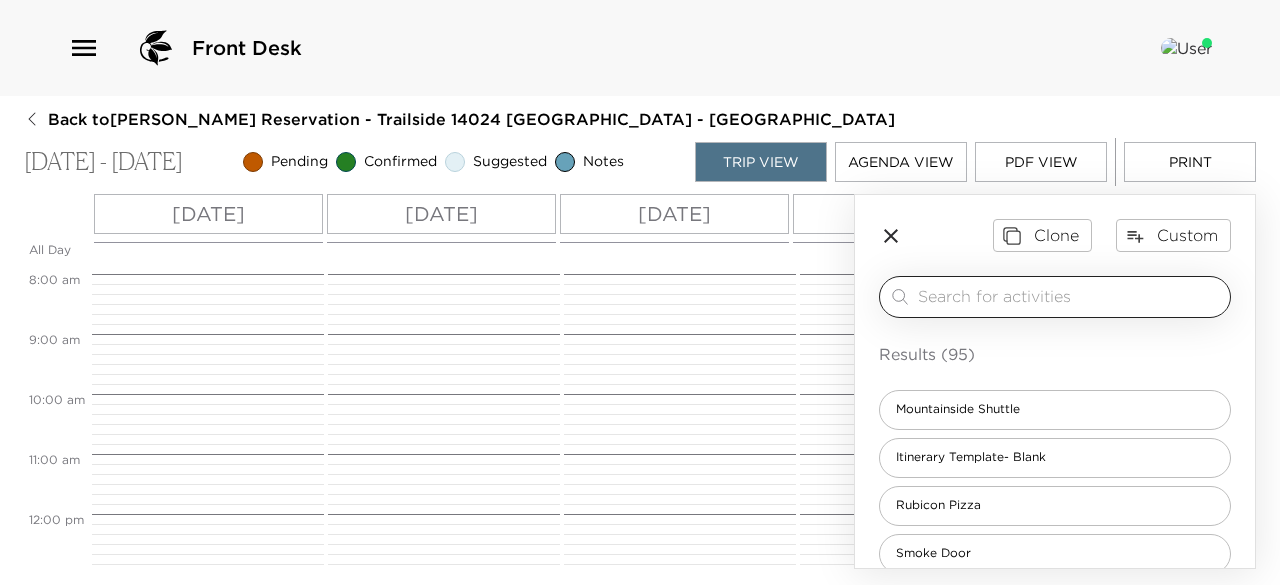 click on "​" at bounding box center (1055, 297) 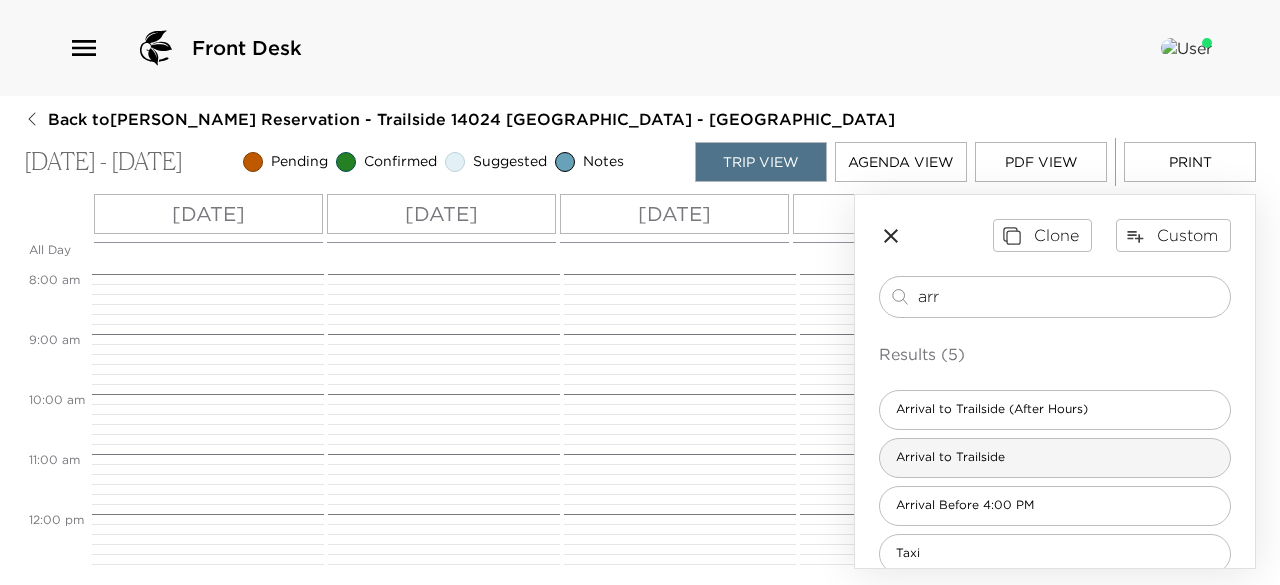 type on "arr" 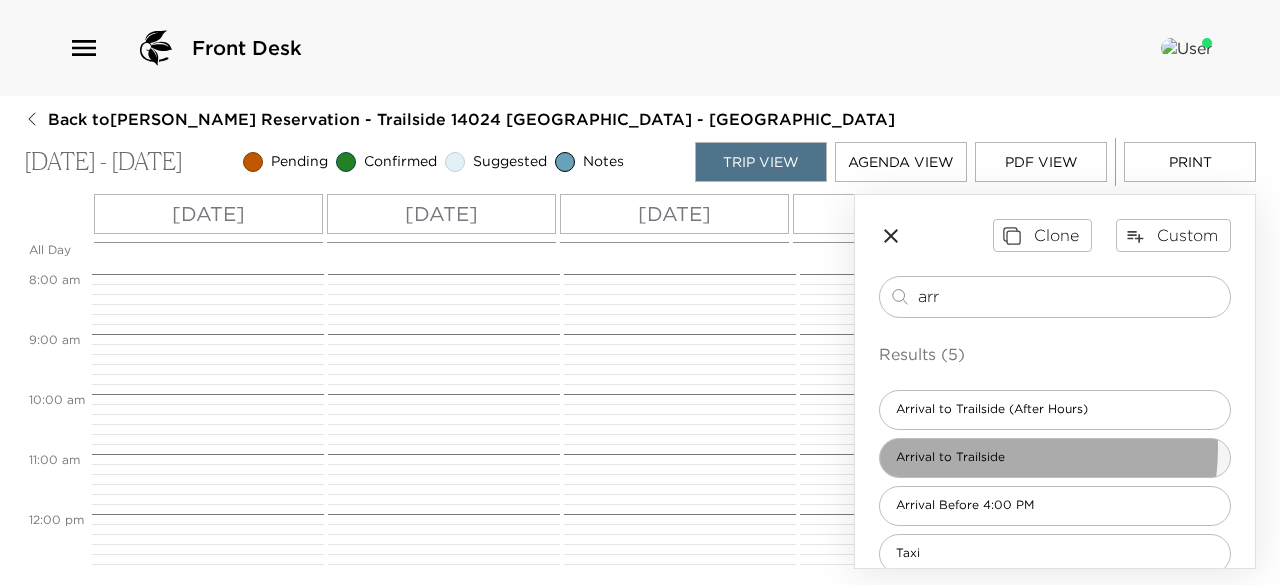 click on "Arrival to Trailside" at bounding box center (1055, 458) 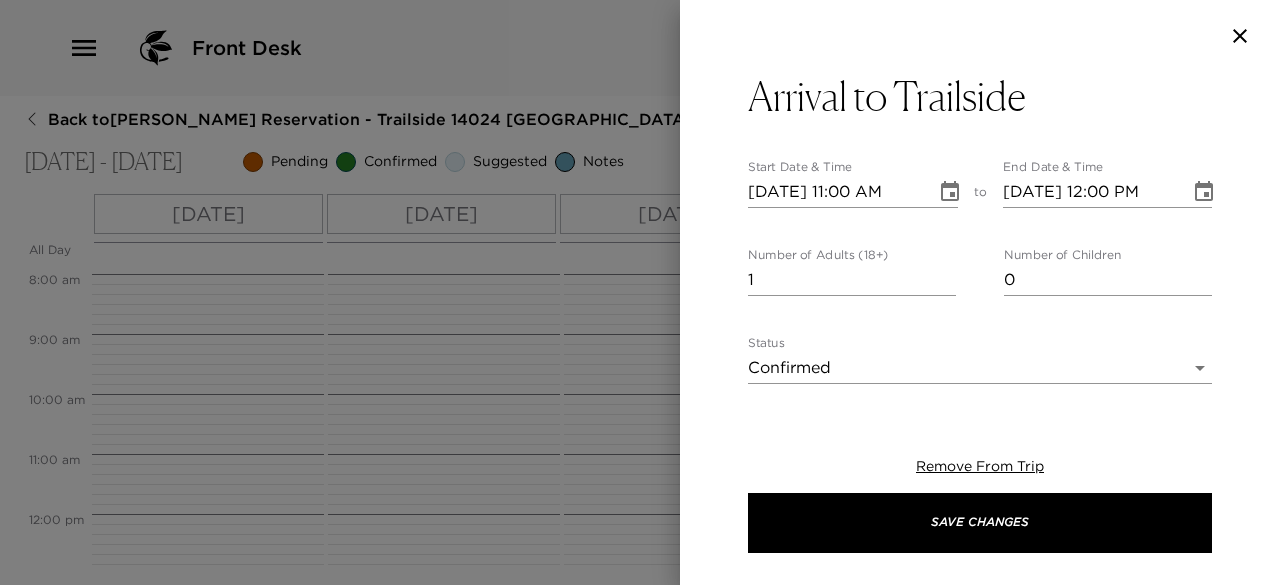 type on "Welcome to [GEOGRAPHIC_DATA]! Your home will be ready and waiting for your arrival [DATE]. I will be at your residence to welcome you for any questions and requests upon your arrival. For the fastest responses to questions during your stay, you can call, text, or chat me in the Exclusive Resorts App. I am here for you, and am excited to assist you with any reservations, recommendations, or advice that you may need. I am here to make your stay as enjoyable as possible!
Concierge:
Concierge Phone:
Residence Address: 140" 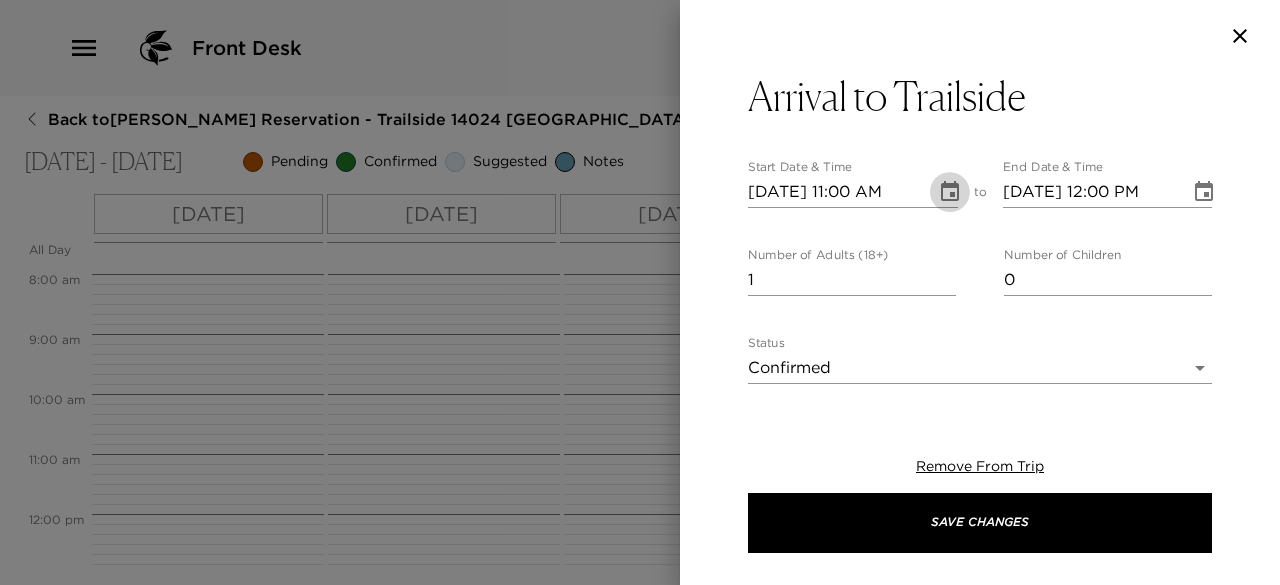 click 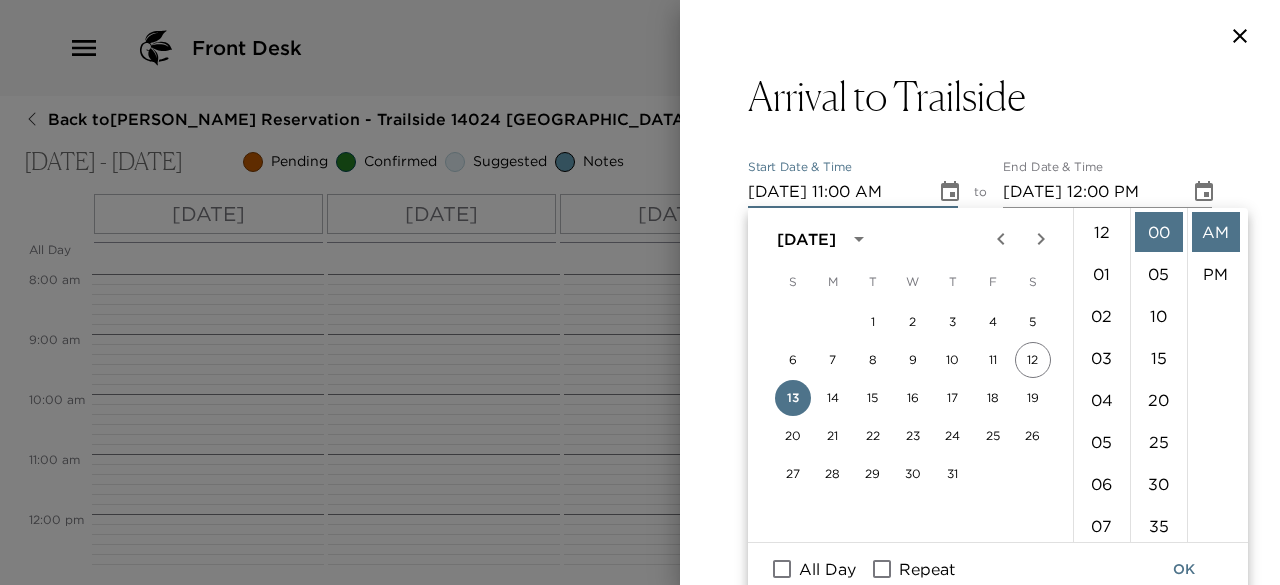 scroll, scrollTop: 462, scrollLeft: 0, axis: vertical 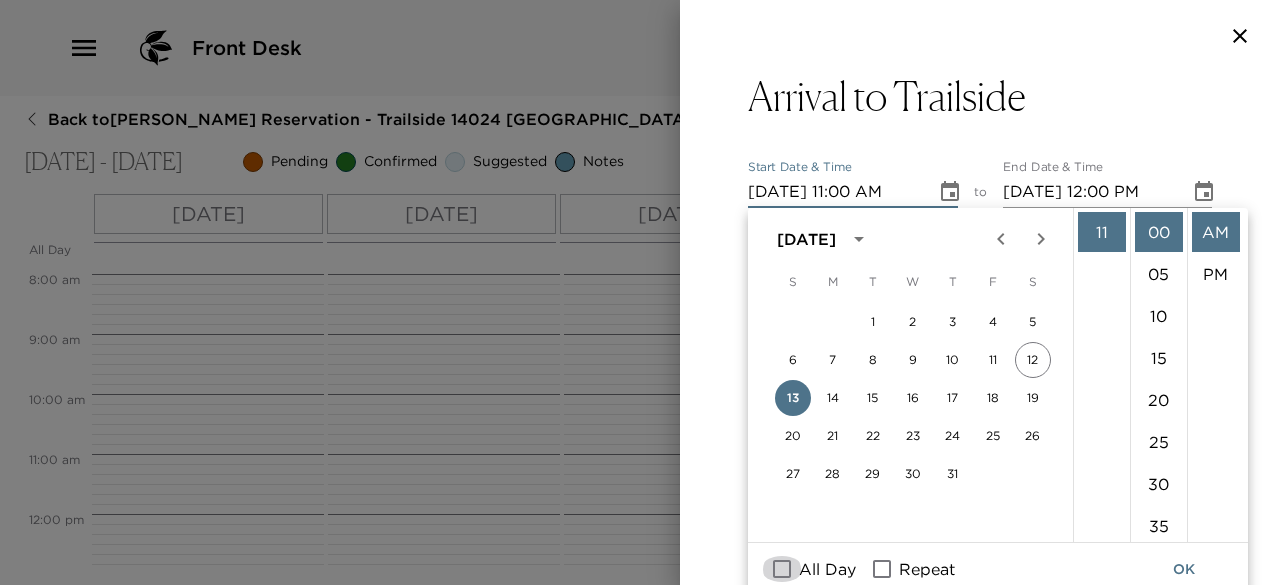 click on "All Day" at bounding box center [782, 569] 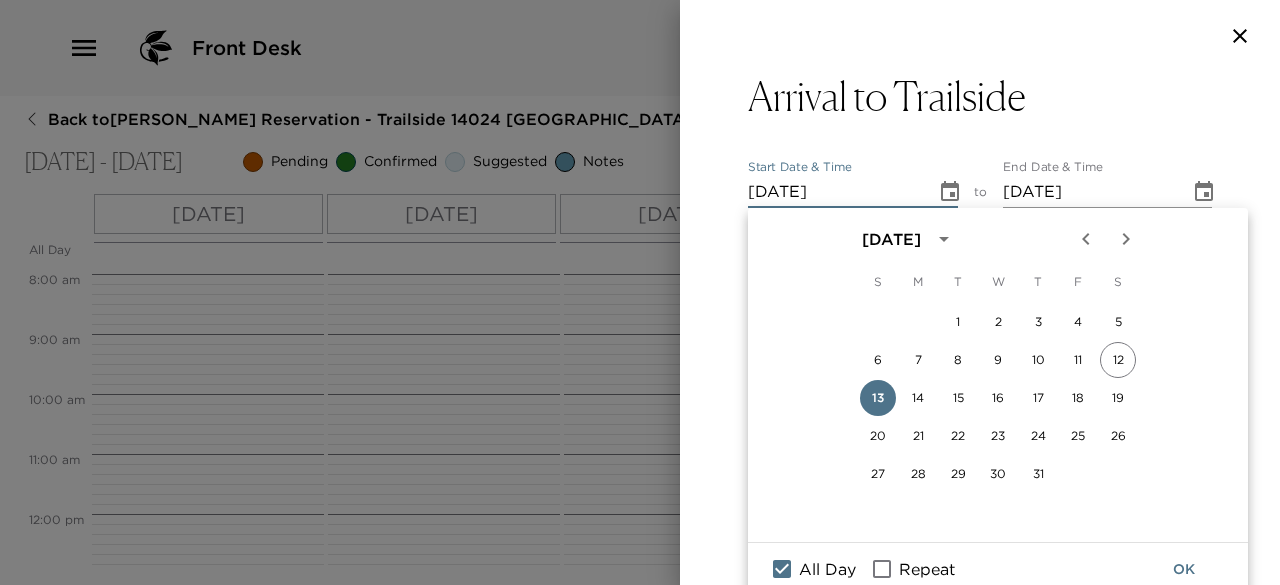 click on "OK" at bounding box center (1184, 569) 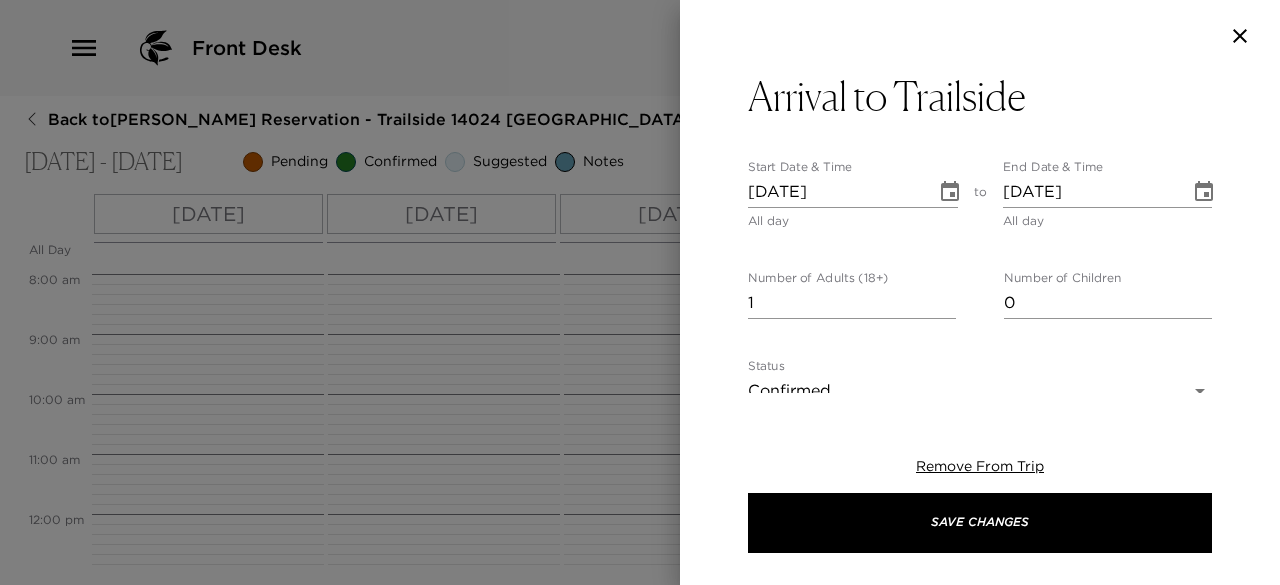 scroll, scrollTop: 280, scrollLeft: 0, axis: vertical 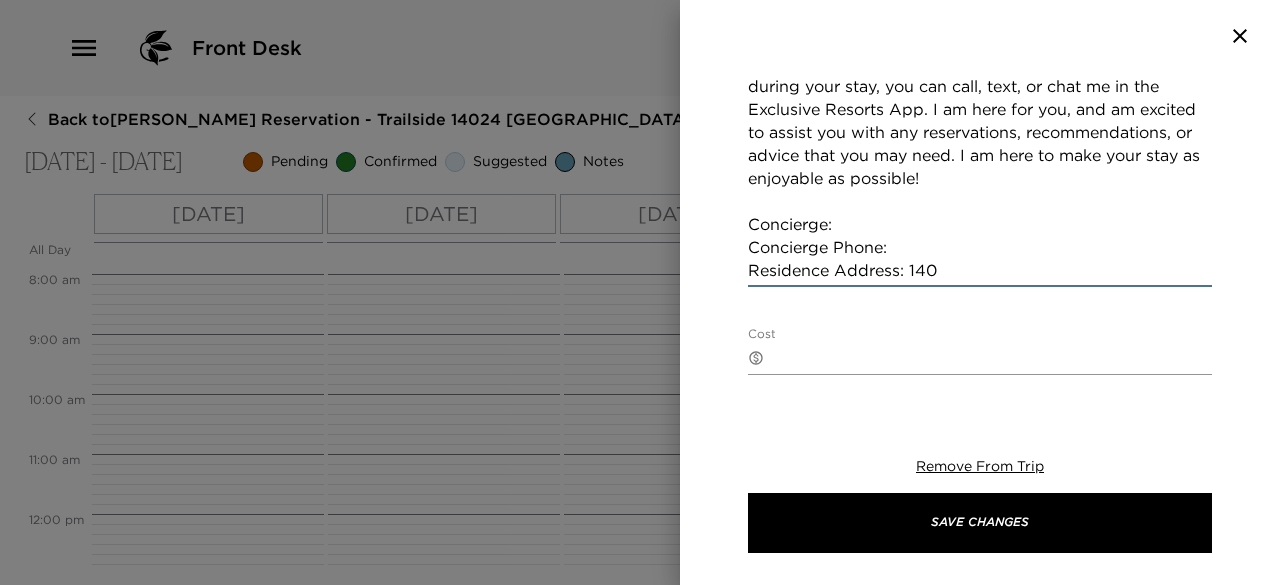 drag, startPoint x: 942, startPoint y: 269, endPoint x: 757, endPoint y: 229, distance: 189.27493 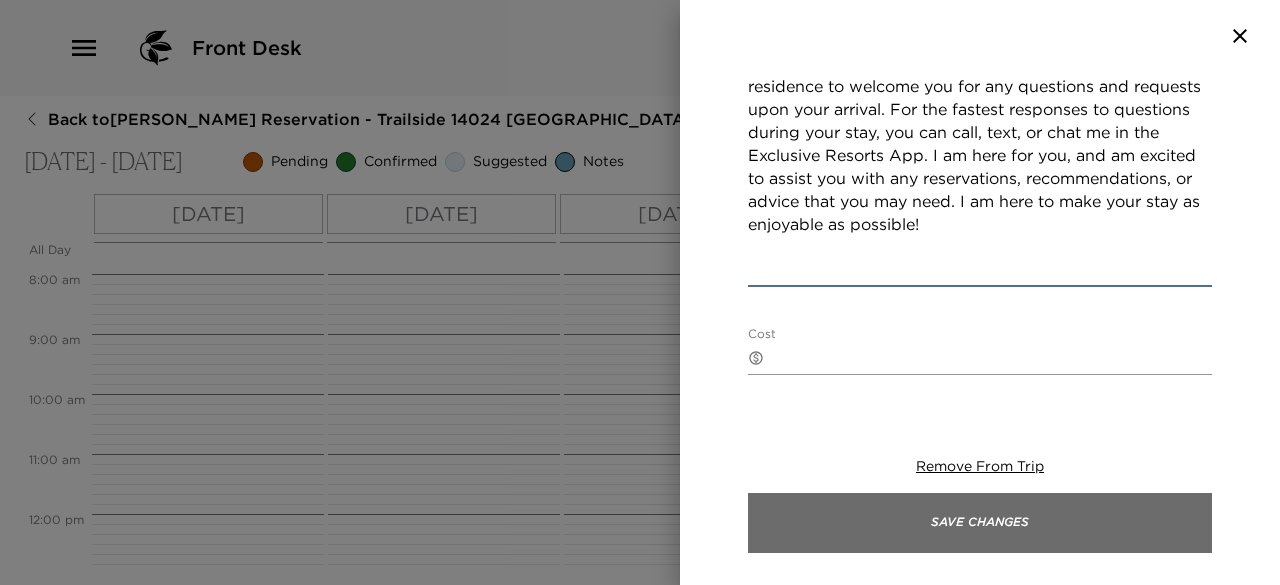 scroll, scrollTop: 515, scrollLeft: 0, axis: vertical 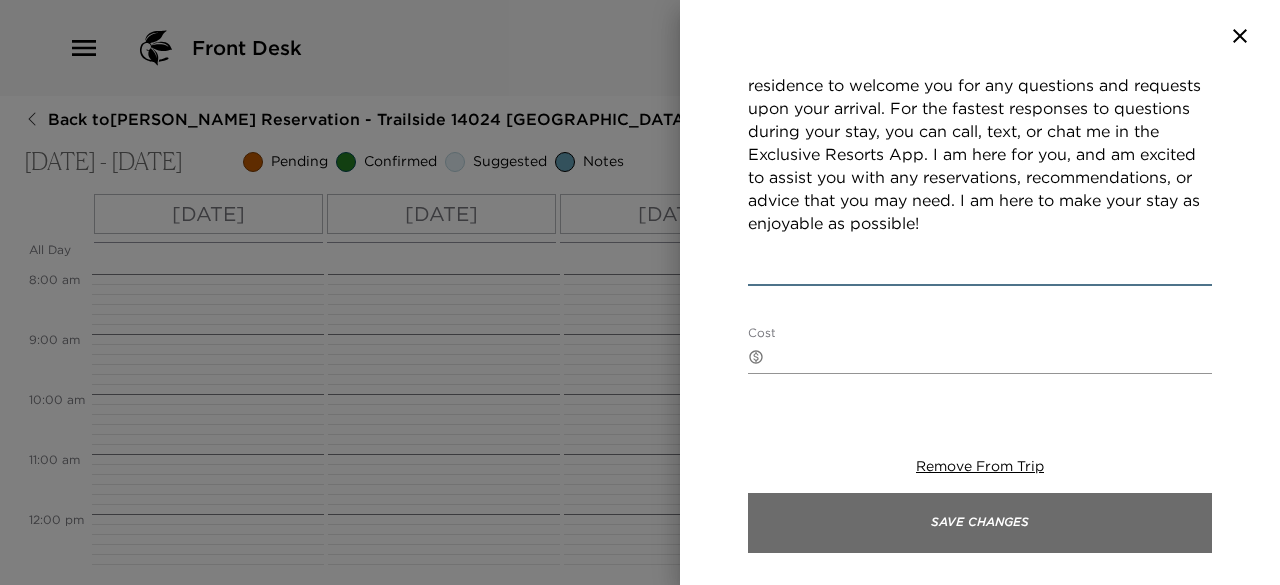 type on "Welcome to Lake Tahoe! Your home will be ready and waiting for your arrival today. I will be at your residence to welcome you for any questions and requests upon your arrival. For the fastest responses to questions during your stay, you can call, text, or chat me in the Exclusive Resorts App. I am here for you, and am excited to assist you with any reservations, recommendations, or advice that you may need. I am here to make your stay as enjoyable as possible!" 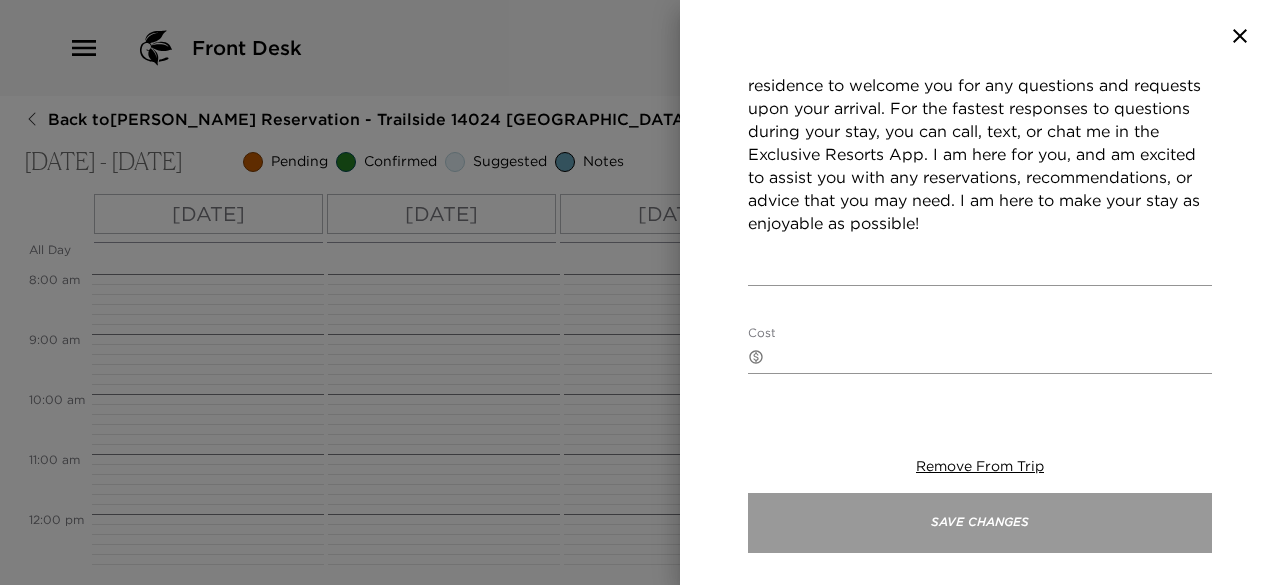 click on "Save Changes" at bounding box center (980, 523) 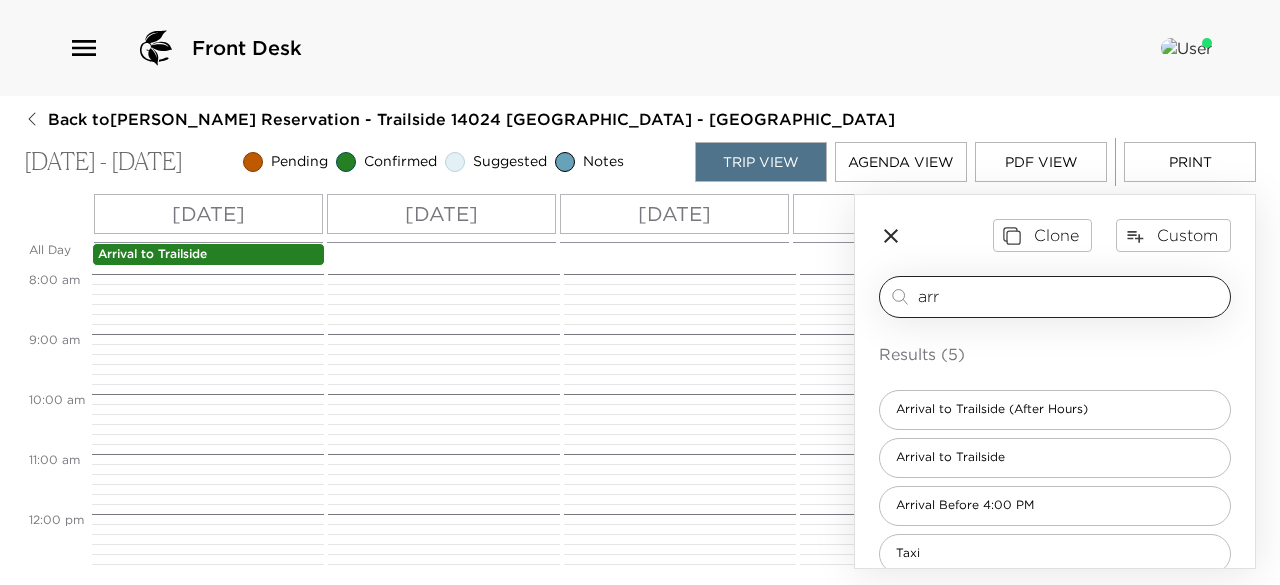 click on "arr" at bounding box center (1070, 296) 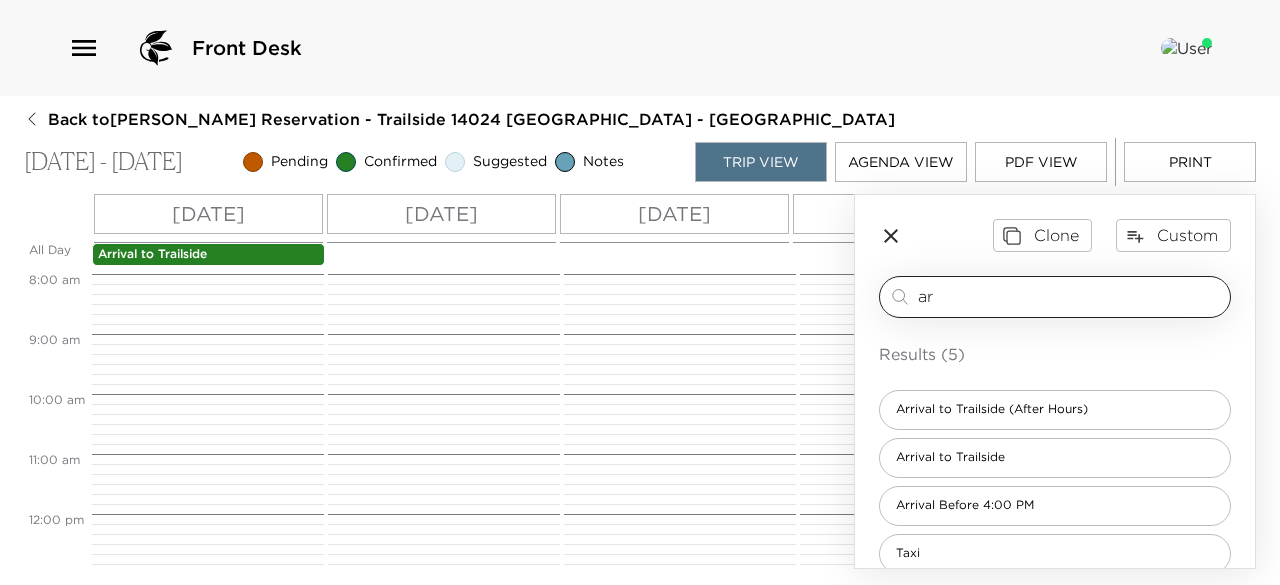 type on "a" 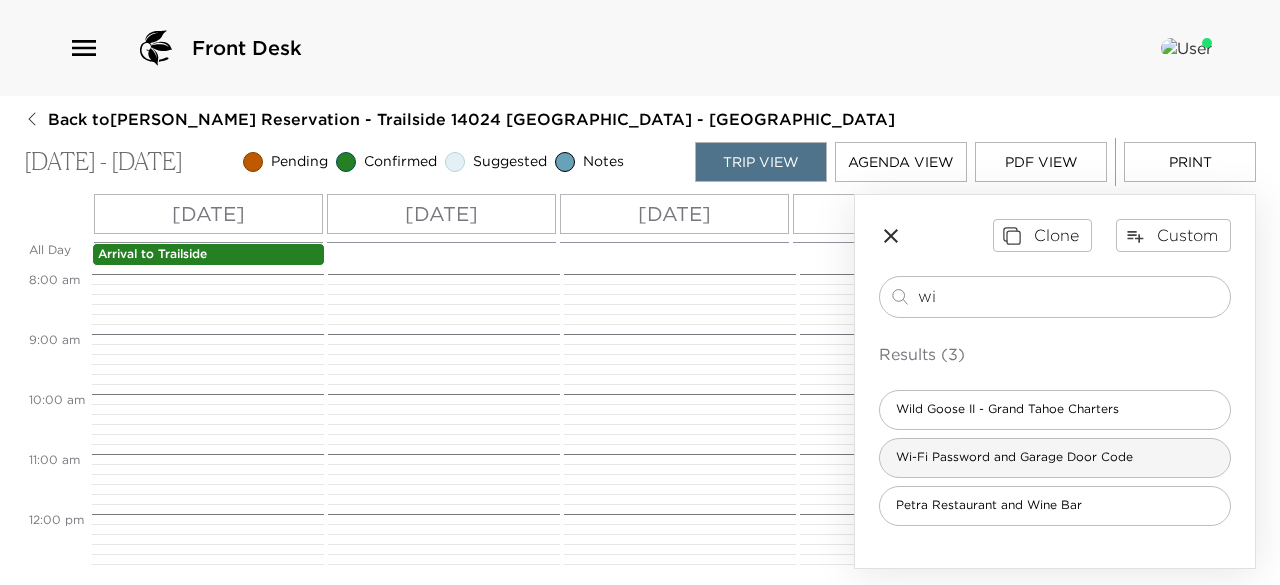 type on "wi" 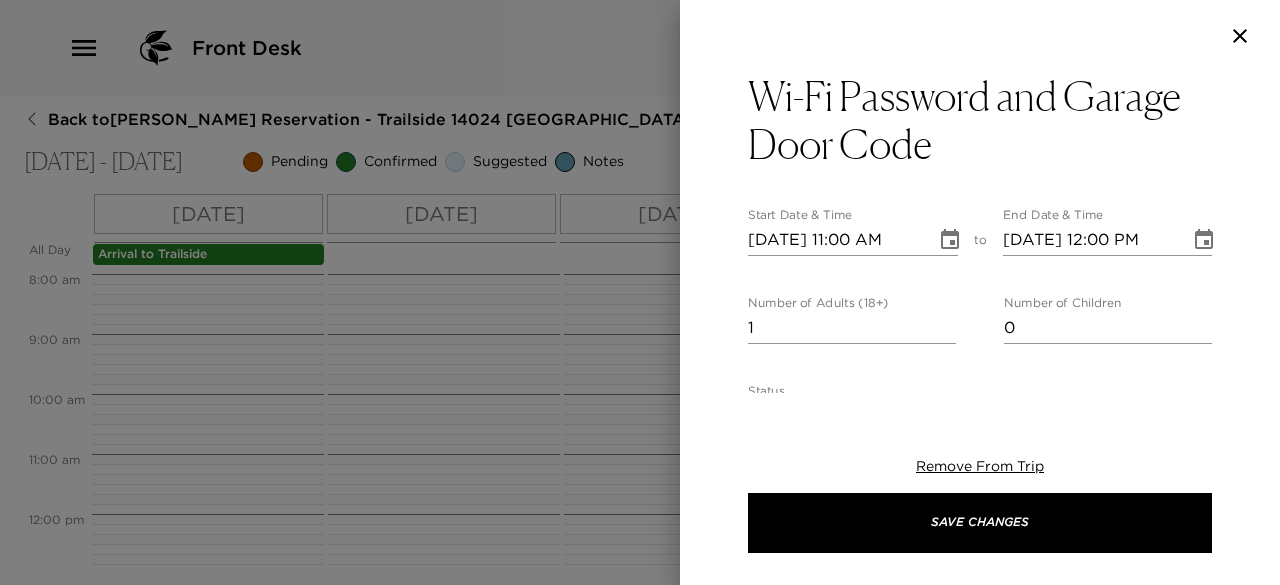 type on "Wi-Fi Password-
Garage Door Code-" 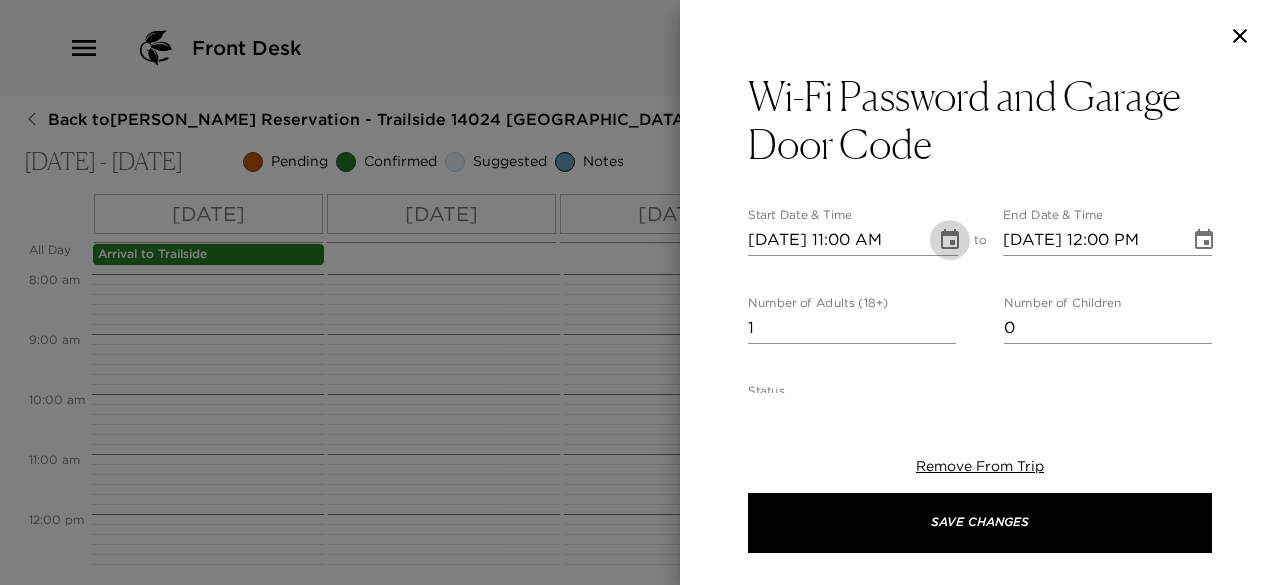 click 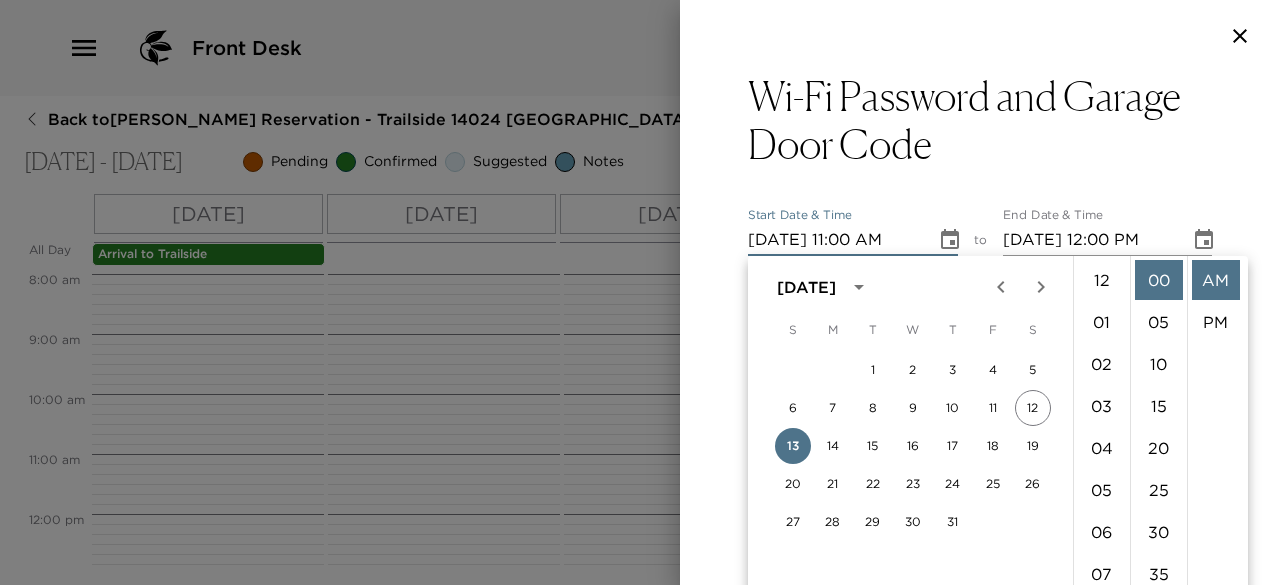 scroll, scrollTop: 462, scrollLeft: 0, axis: vertical 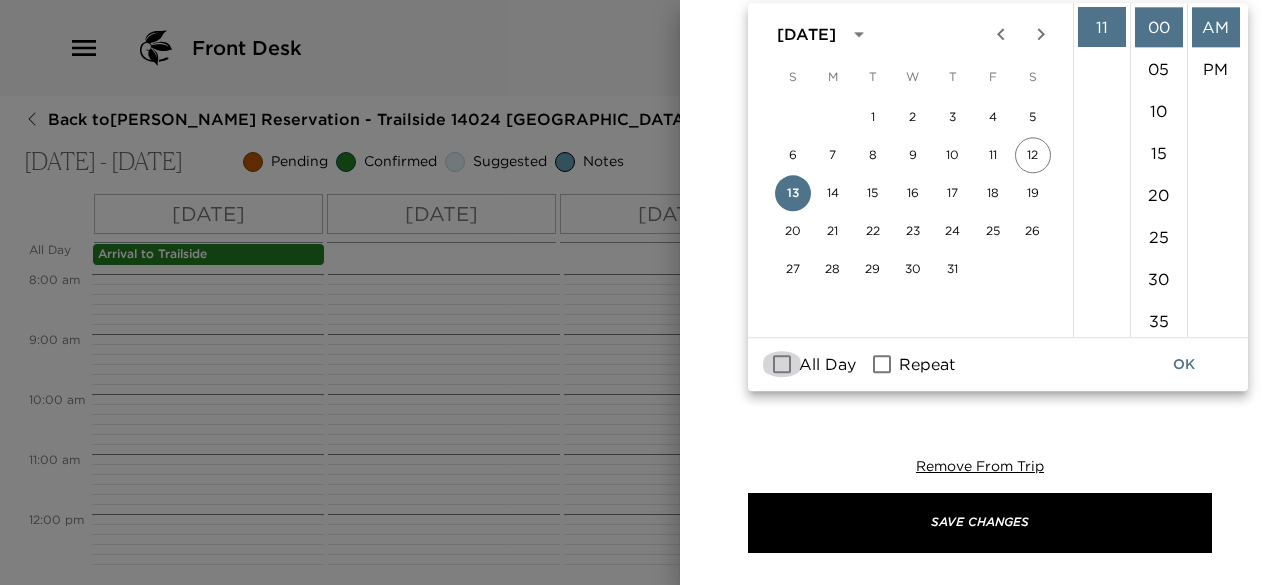 click on "All Day" at bounding box center [782, 365] 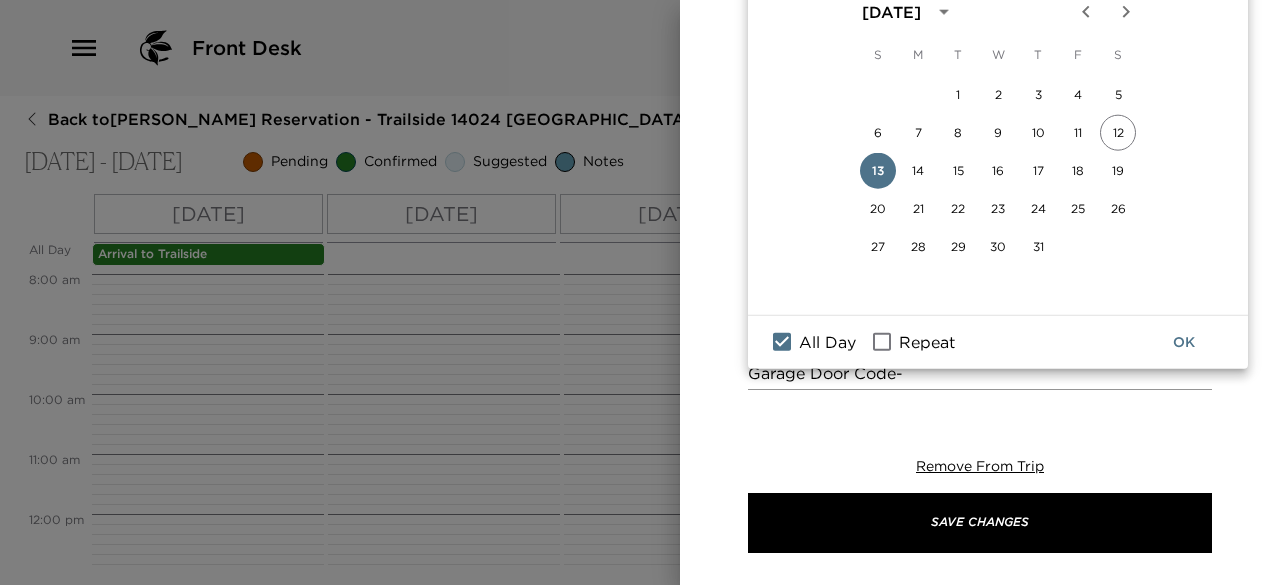 scroll, scrollTop: 275, scrollLeft: 0, axis: vertical 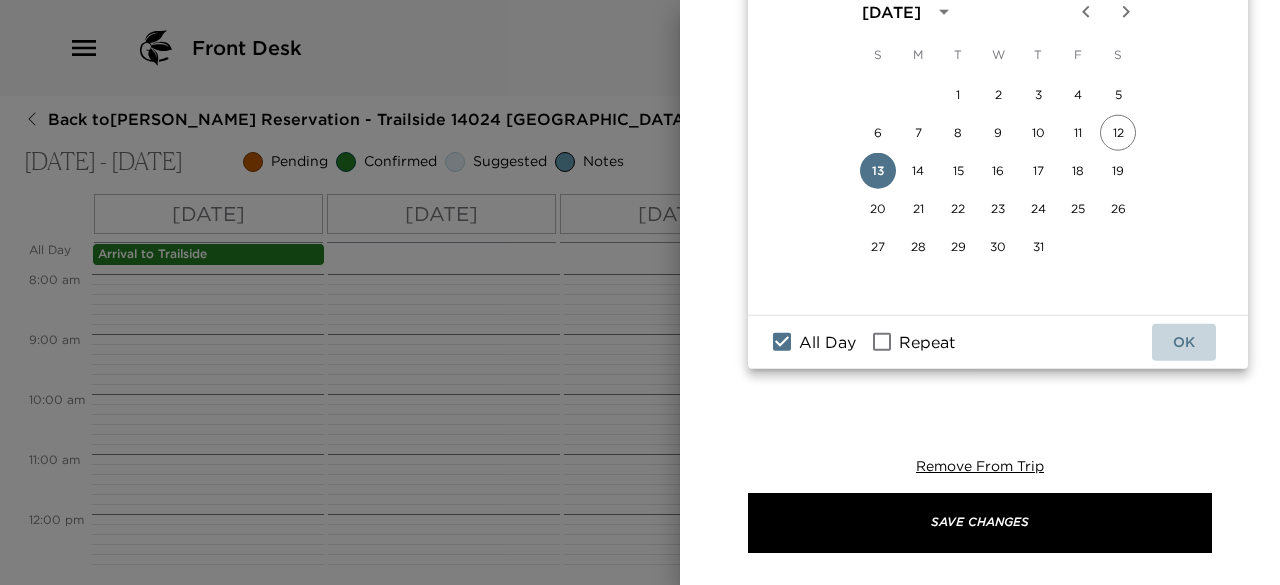 click on "OK" at bounding box center (1184, 342) 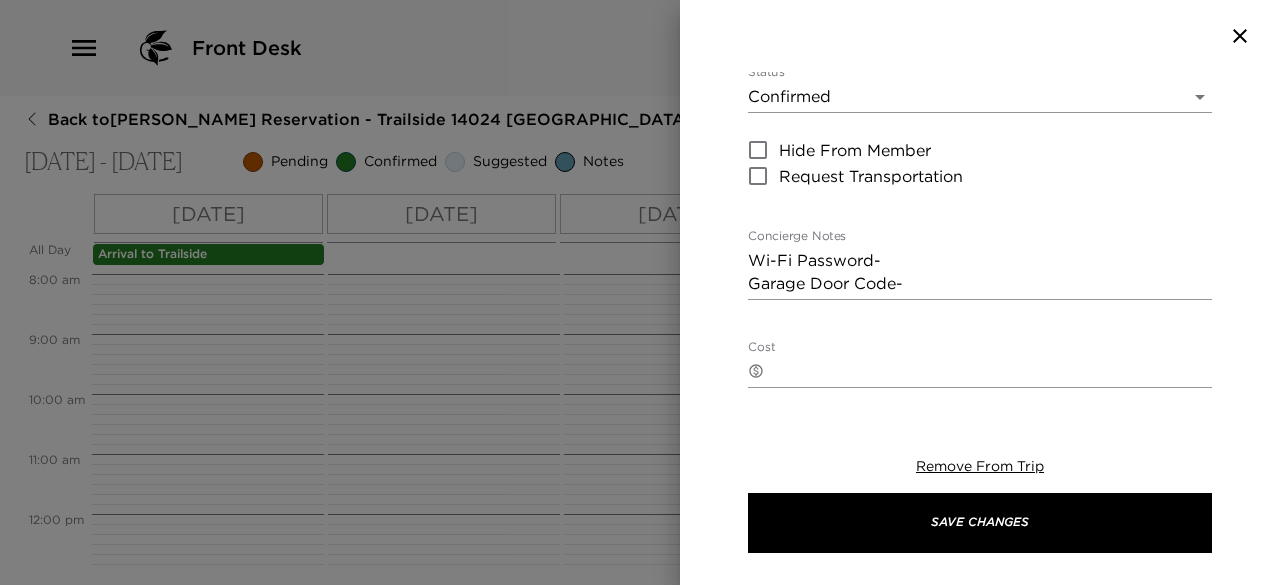 scroll, scrollTop: 357, scrollLeft: 0, axis: vertical 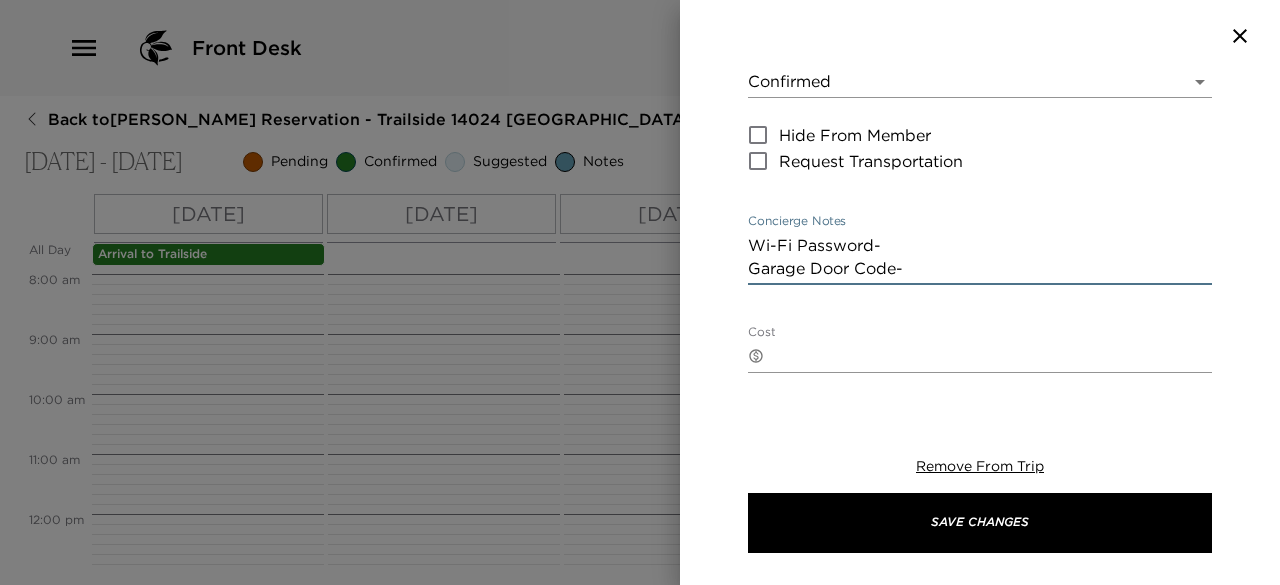 click on "Wi-Fi Password-
Garage Door Code-" at bounding box center (980, 257) 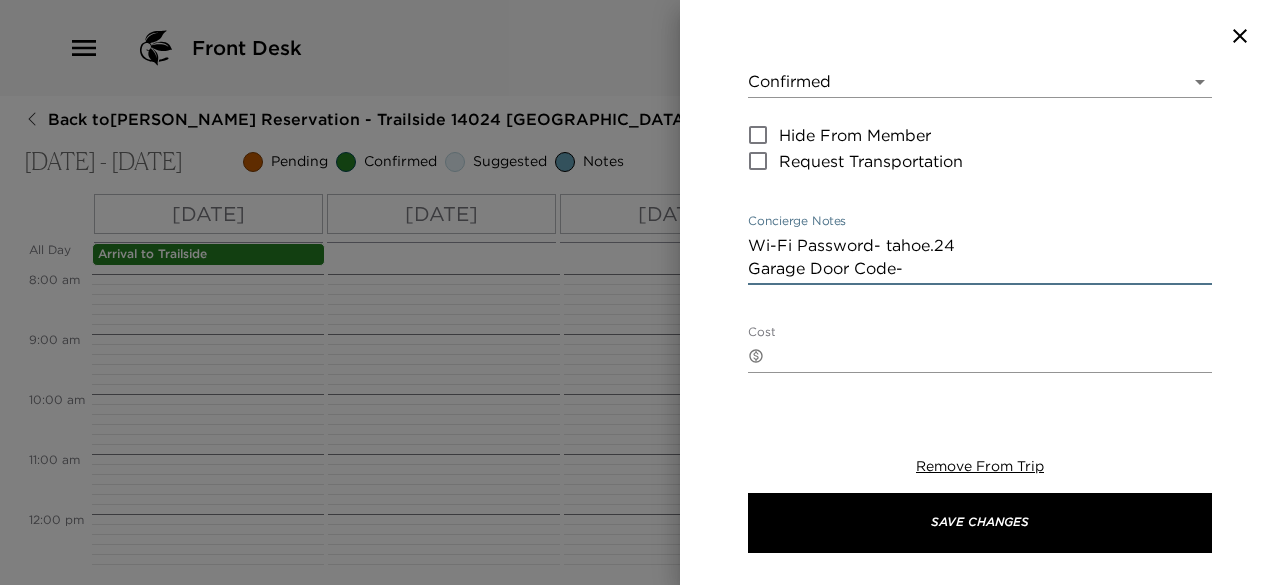 click on "Wi-Fi Password- tahoe.24
Garage Door Code-" at bounding box center [980, 257] 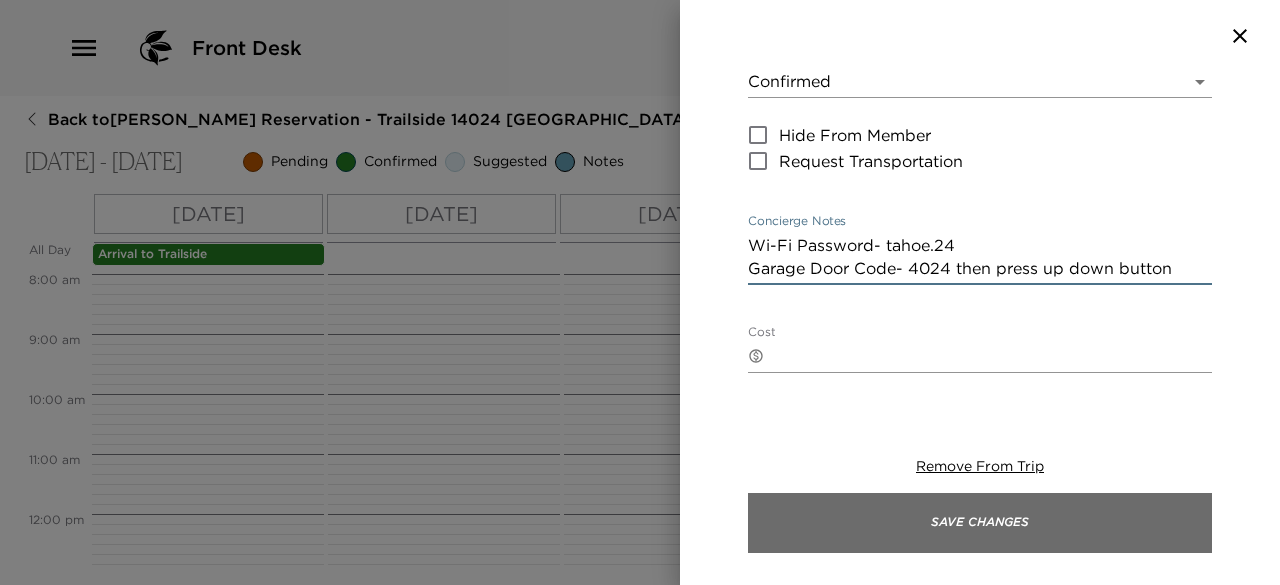 type on "Wi-Fi Password- tahoe.24
Garage Door Code- 4024 then press up down button" 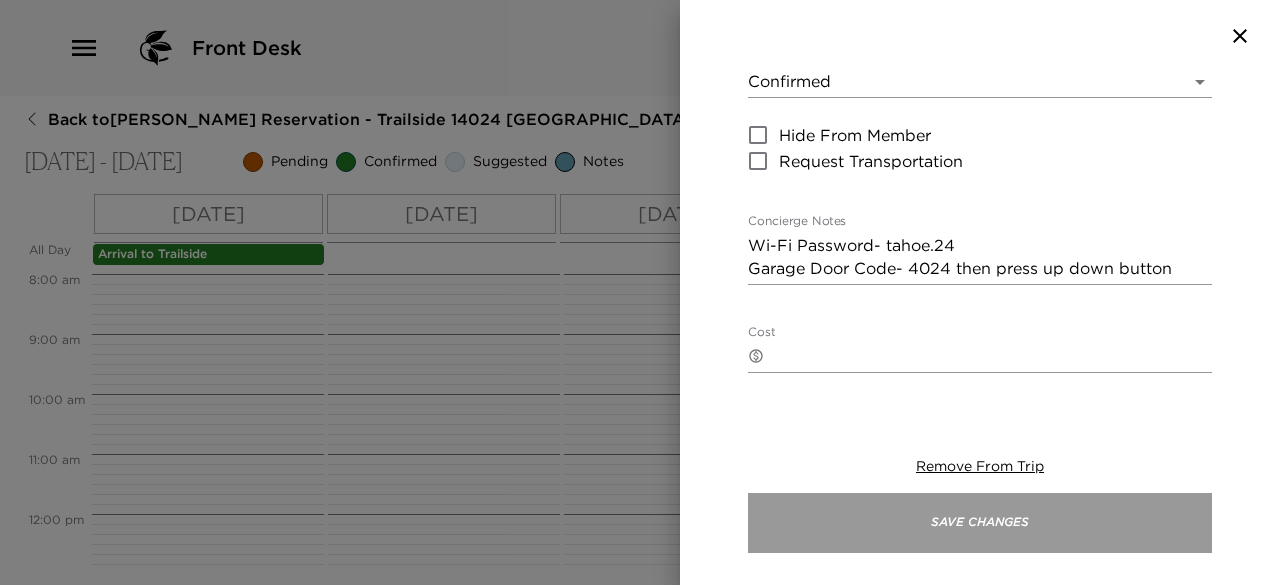 click on "Save Changes" at bounding box center [980, 523] 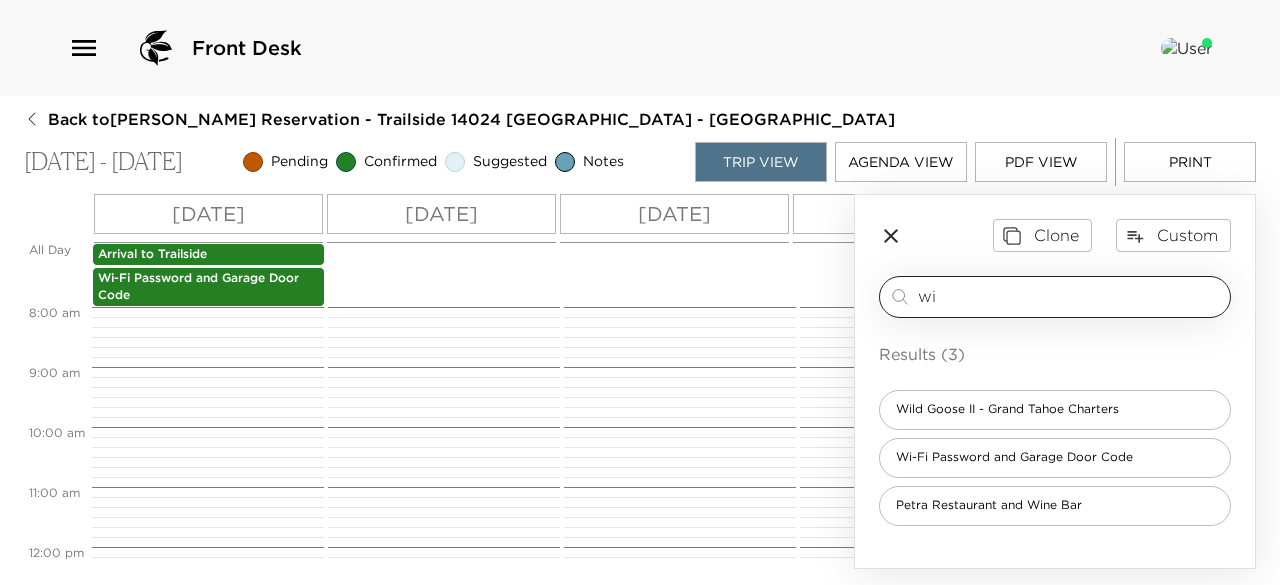 click on "wi" at bounding box center [1070, 296] 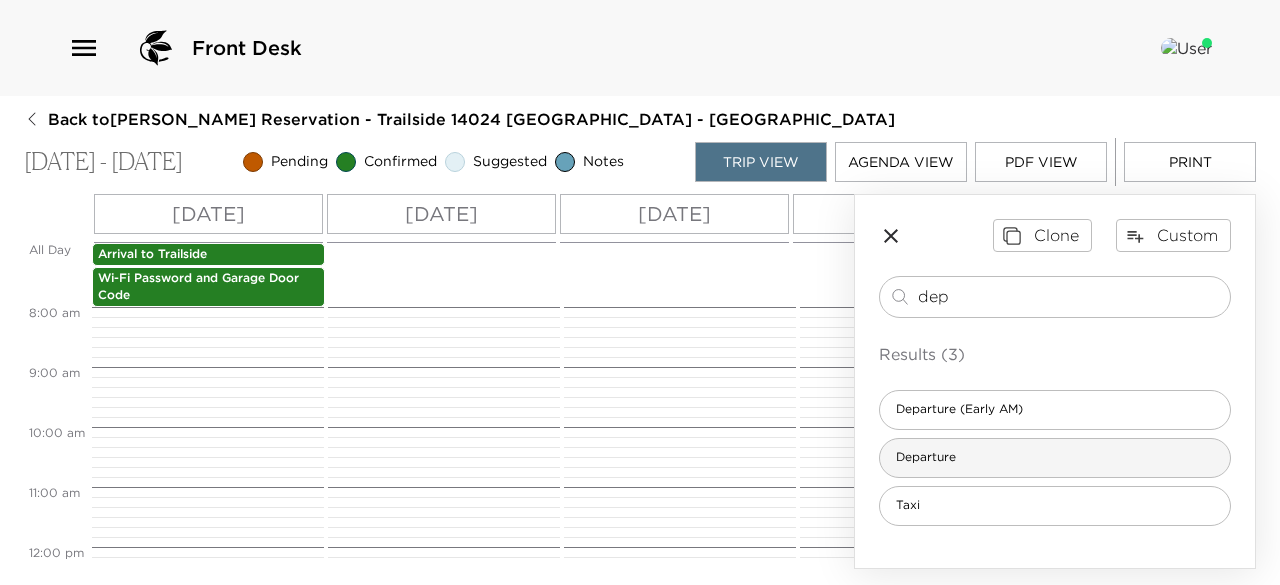 type on "dep" 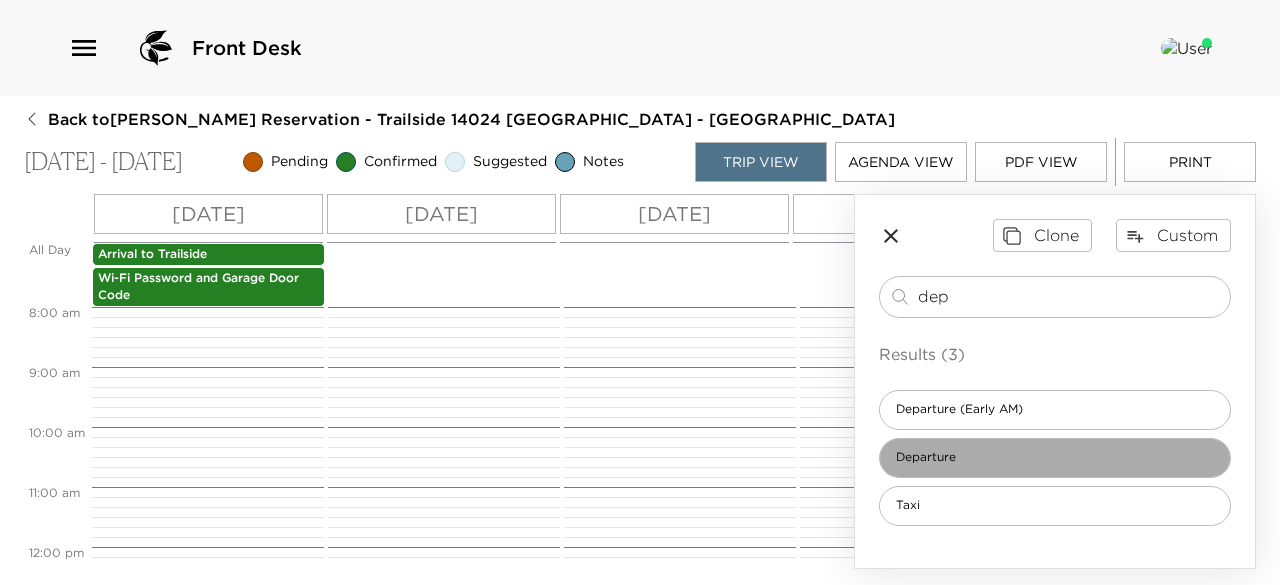 click on "Departure" at bounding box center [1055, 458] 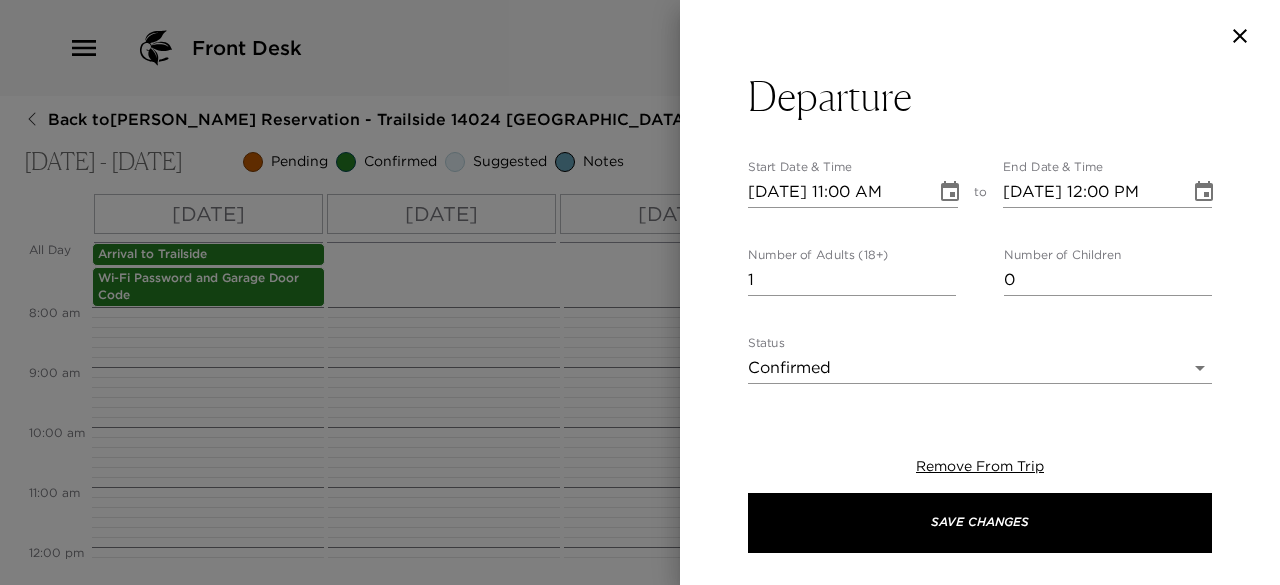 type on "In preparation of your departure [DATE], I would like to review your house bill and your Lake Tahoe experience. If you wish to suggest a time, I am happy to contact you at your convenience. Check-out is at 11am." 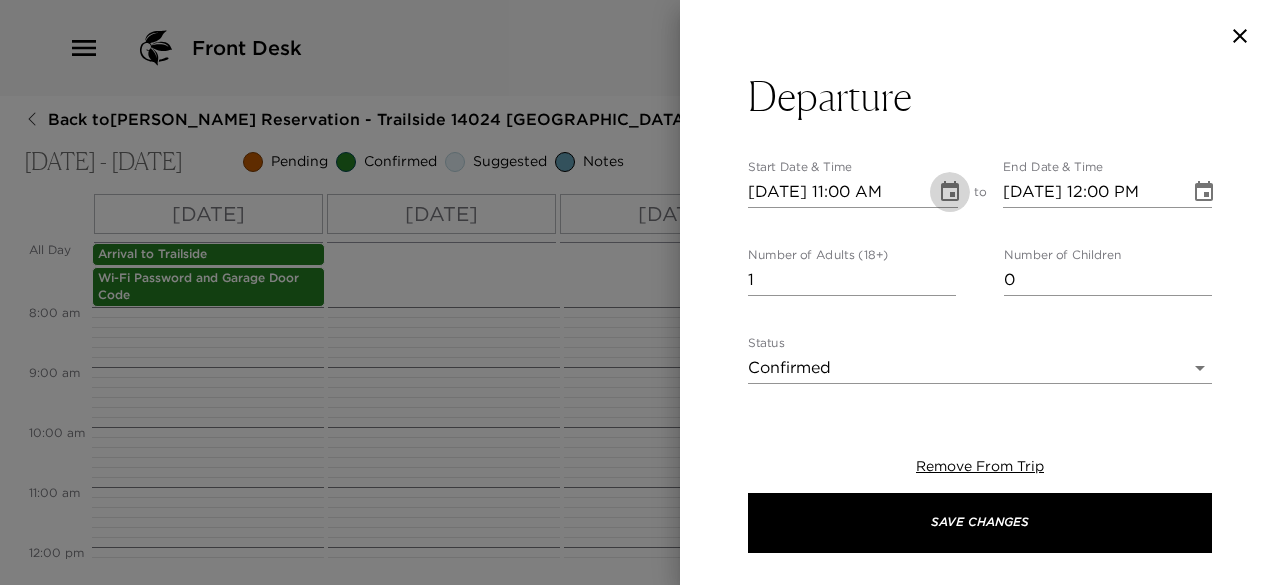 click 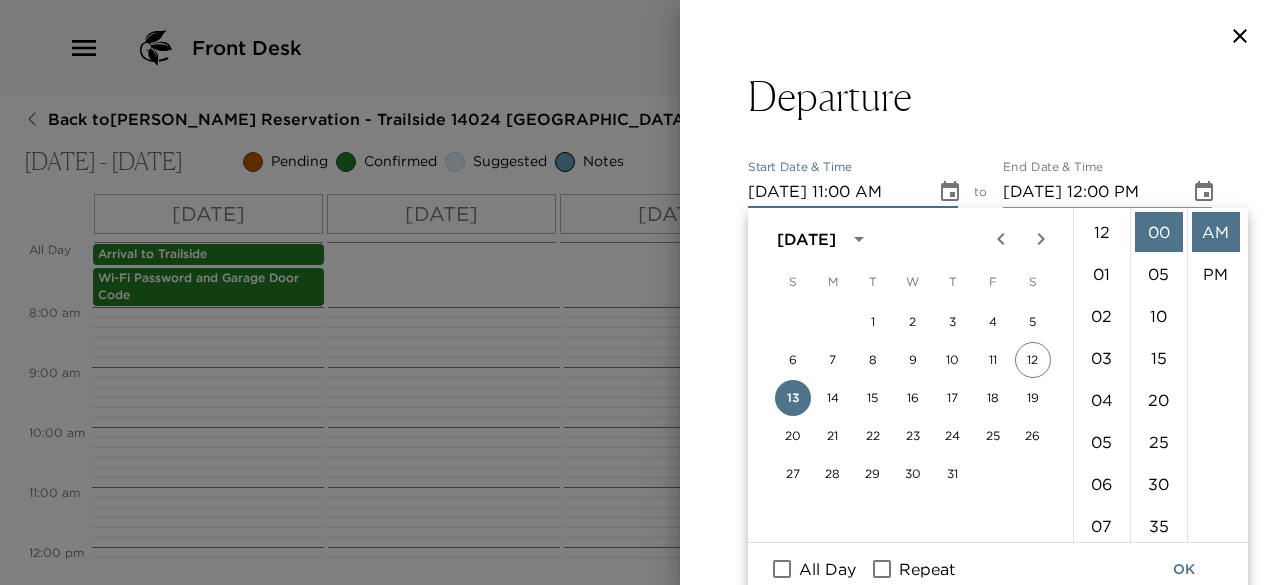 scroll, scrollTop: 462, scrollLeft: 0, axis: vertical 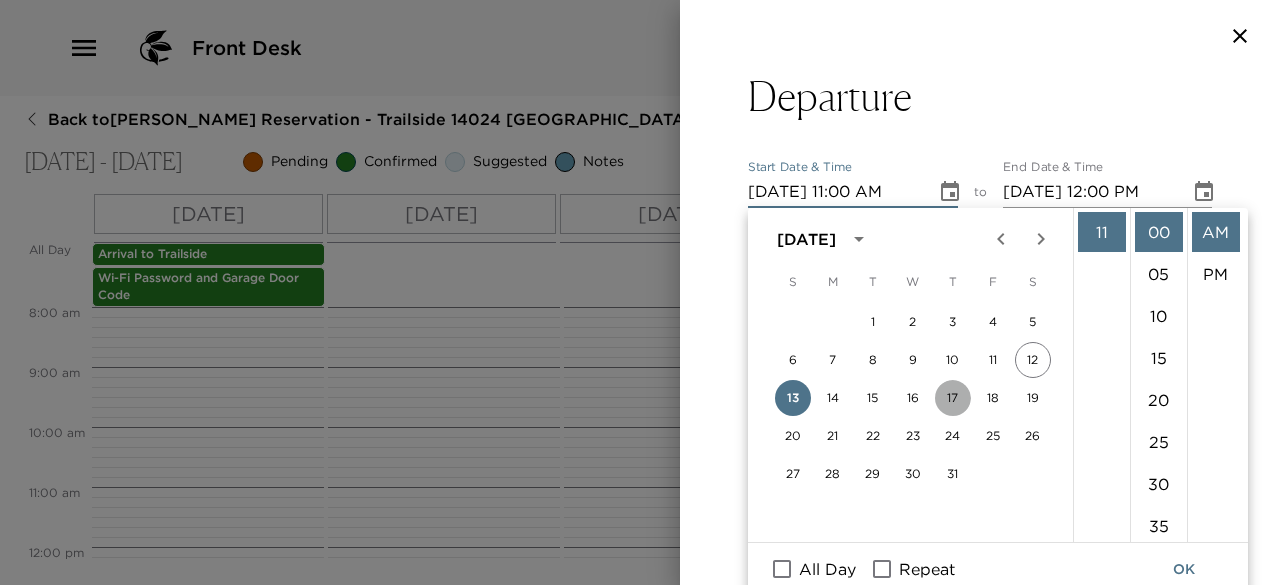 click on "17" at bounding box center (953, 398) 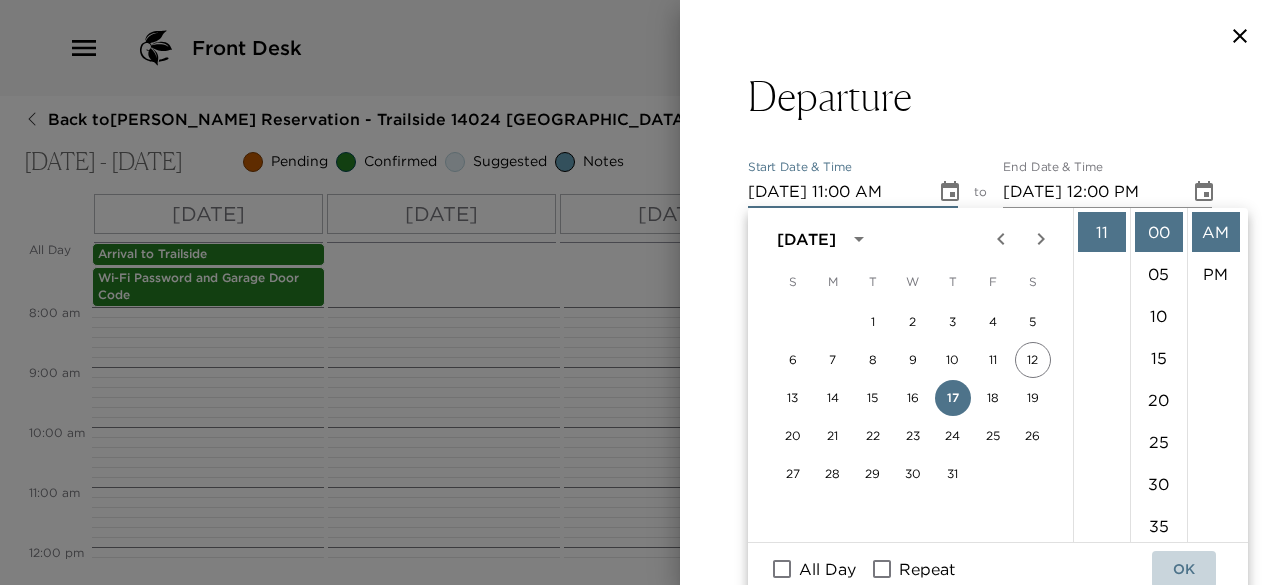 click on "OK" at bounding box center [1184, 569] 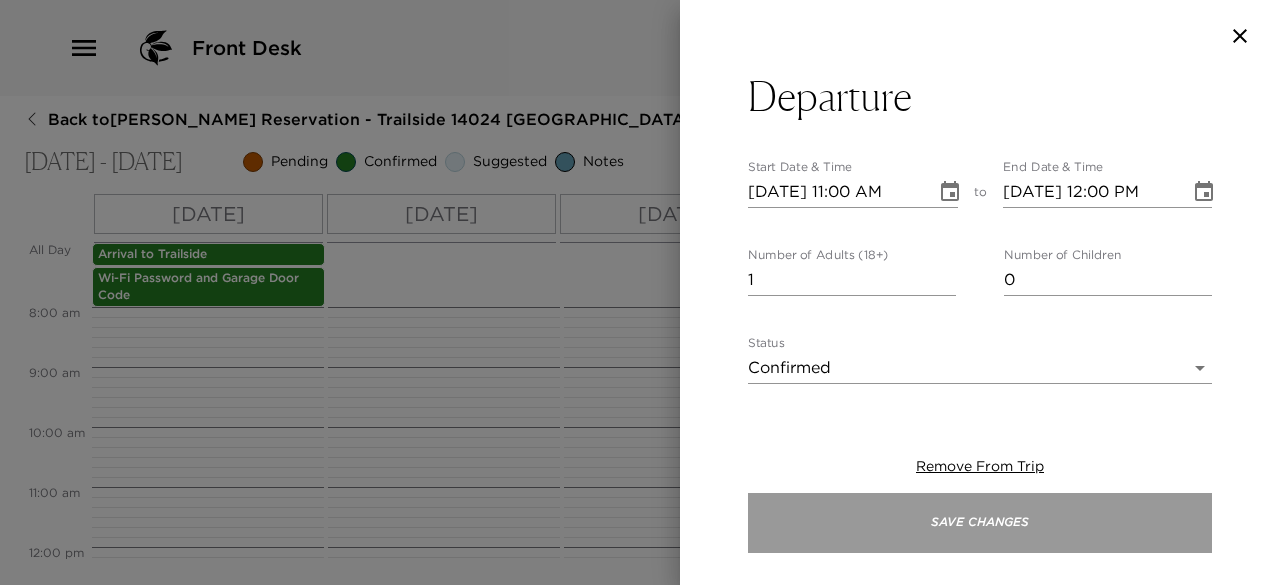 click on "Save Changes" at bounding box center [980, 523] 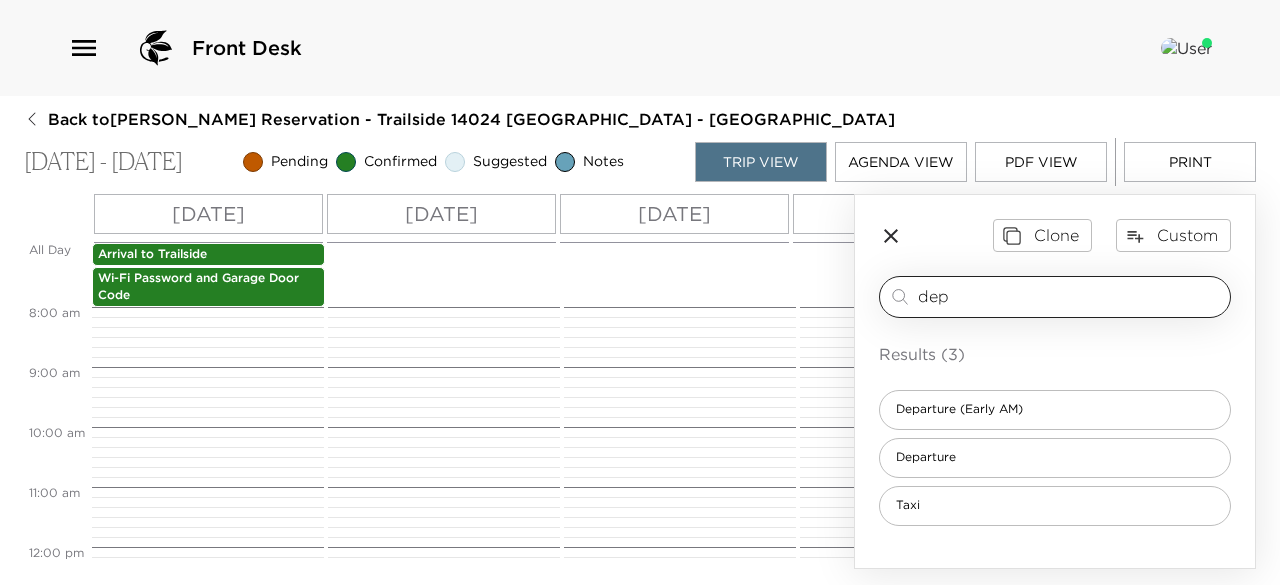 click on "dep" at bounding box center [1070, 296] 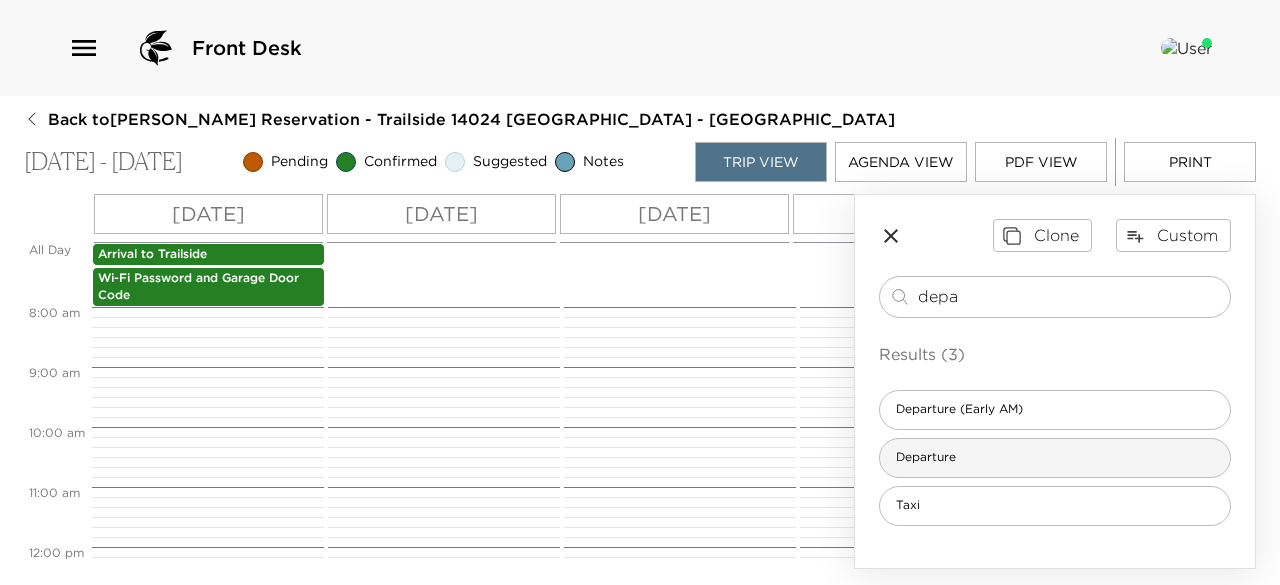 type on "depa" 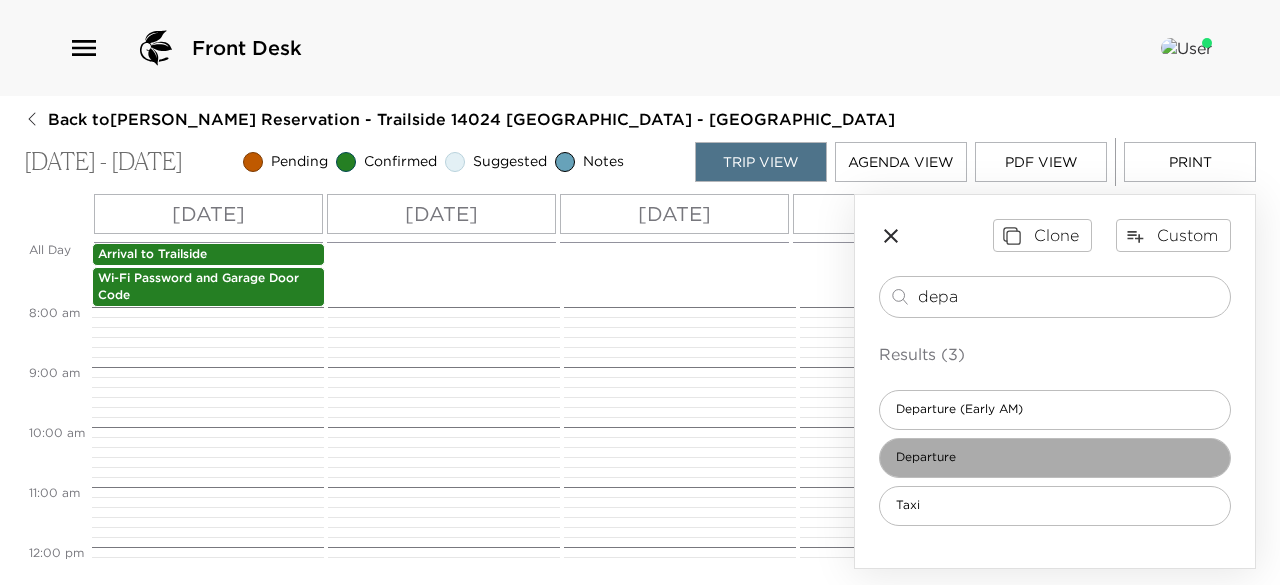 click on "Departure" at bounding box center (926, 457) 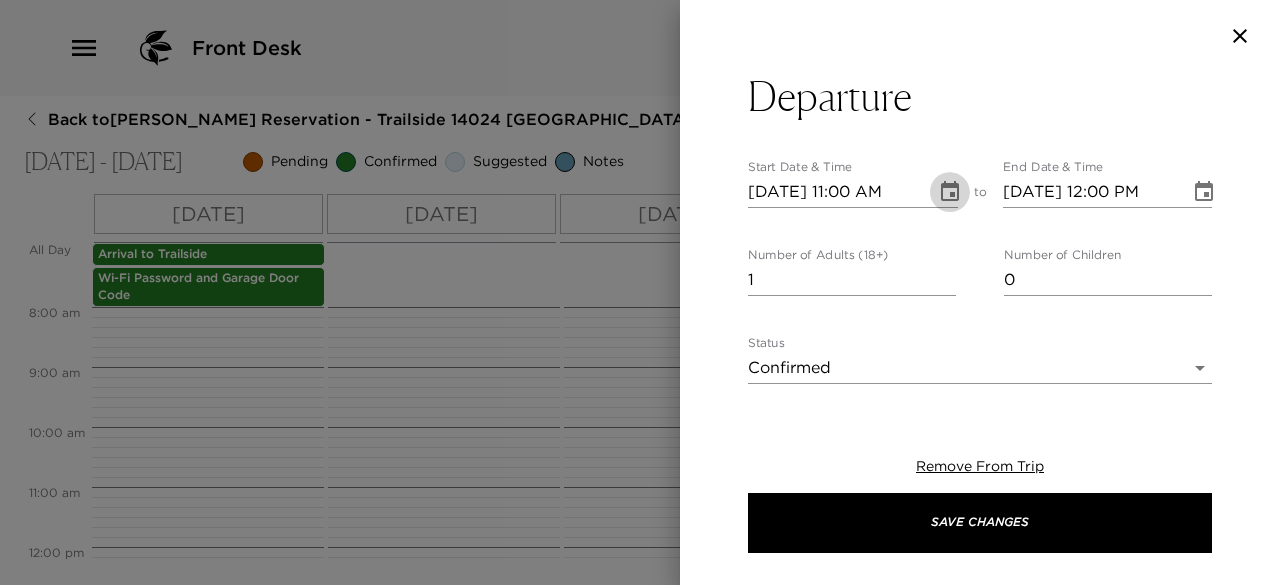 click 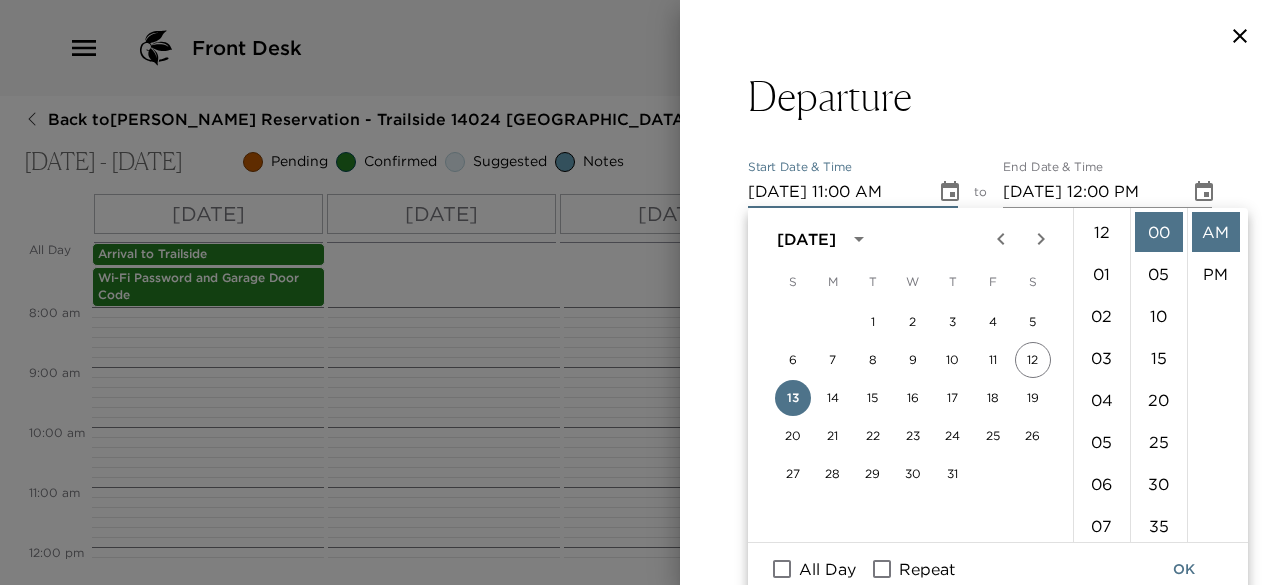 scroll, scrollTop: 462, scrollLeft: 0, axis: vertical 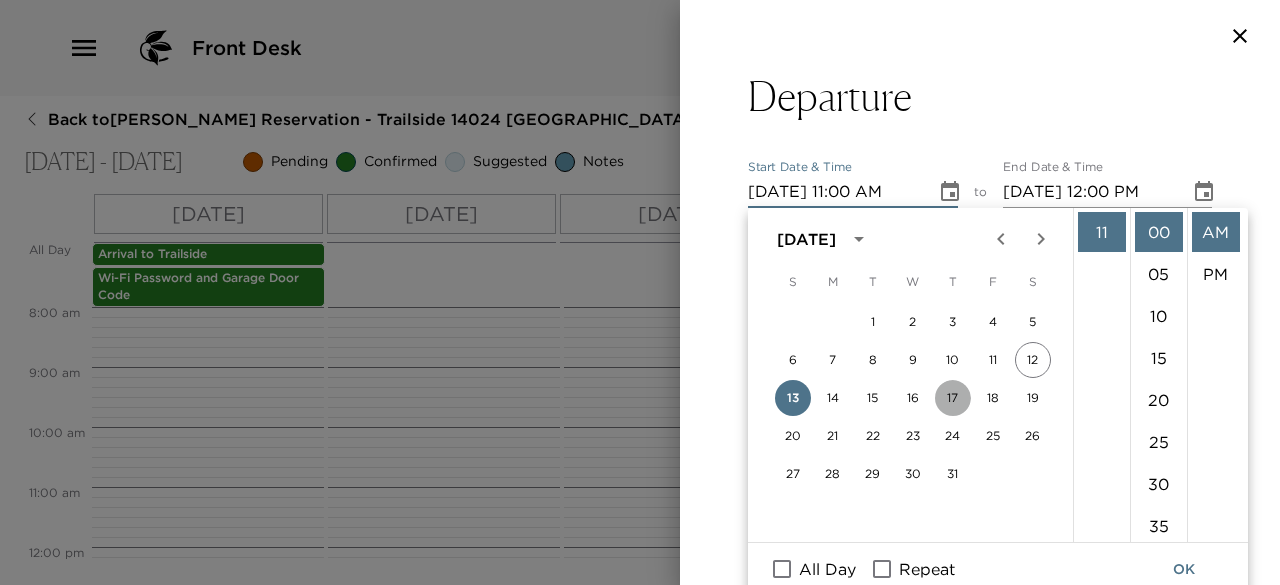 click on "17" at bounding box center (953, 398) 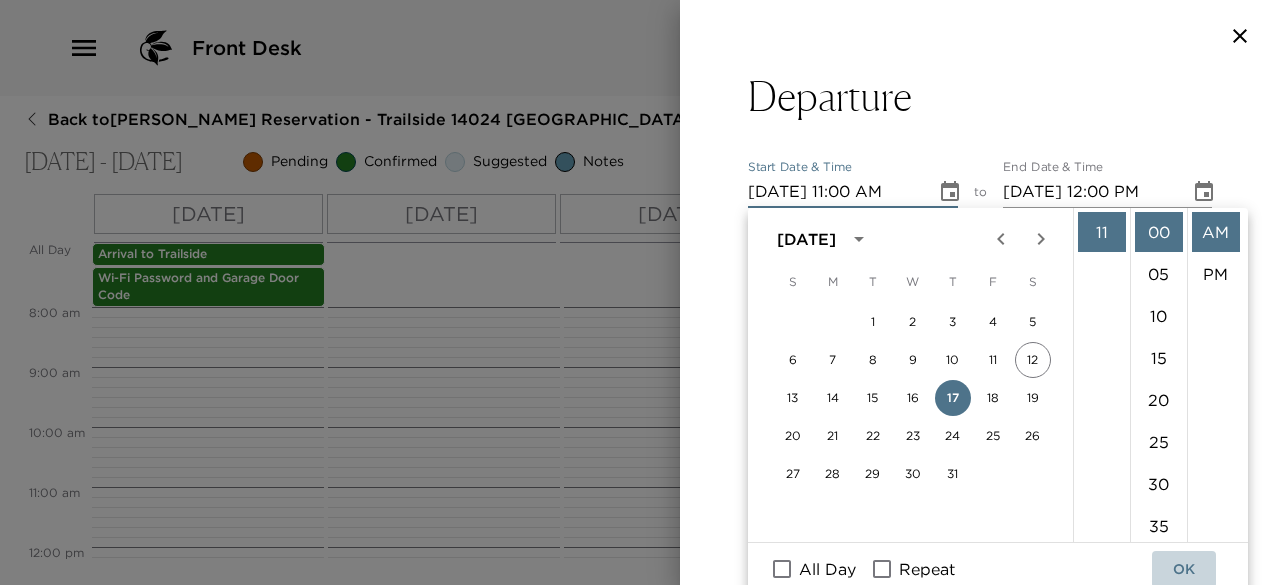 click on "OK" at bounding box center (1184, 569) 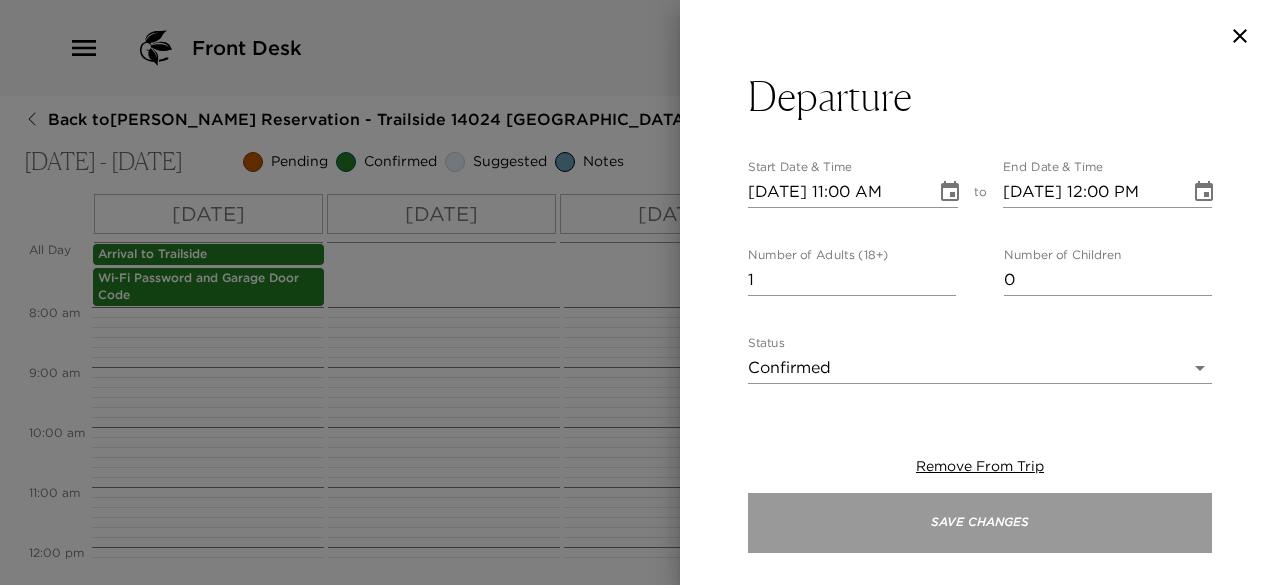 click on "Save Changes" at bounding box center (980, 523) 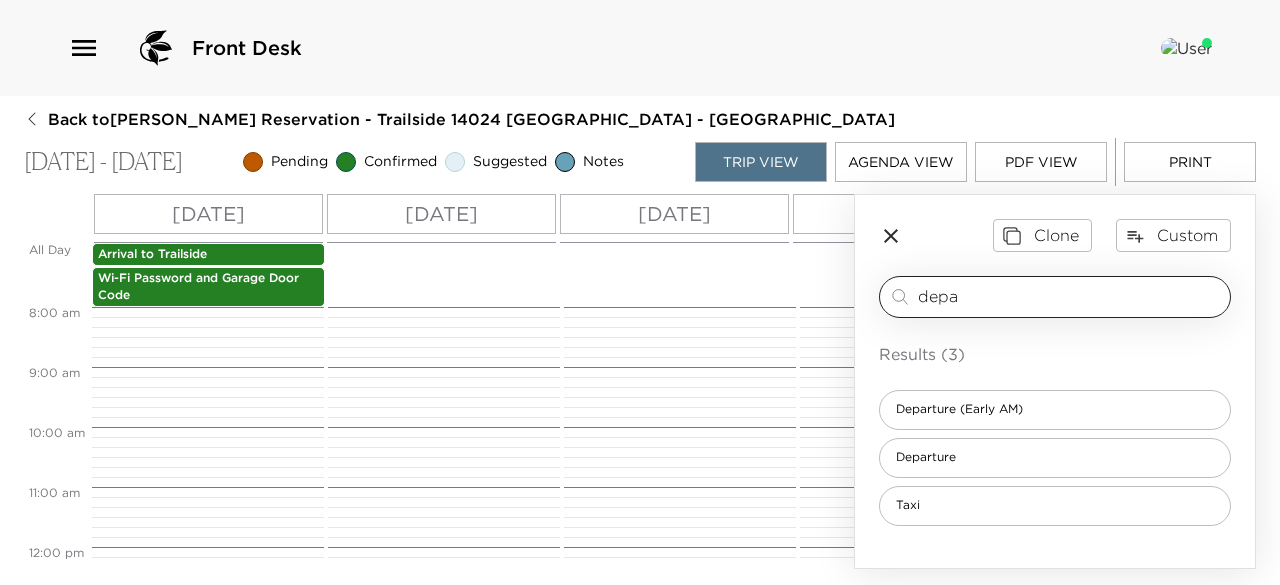 click on "depa" at bounding box center [1070, 296] 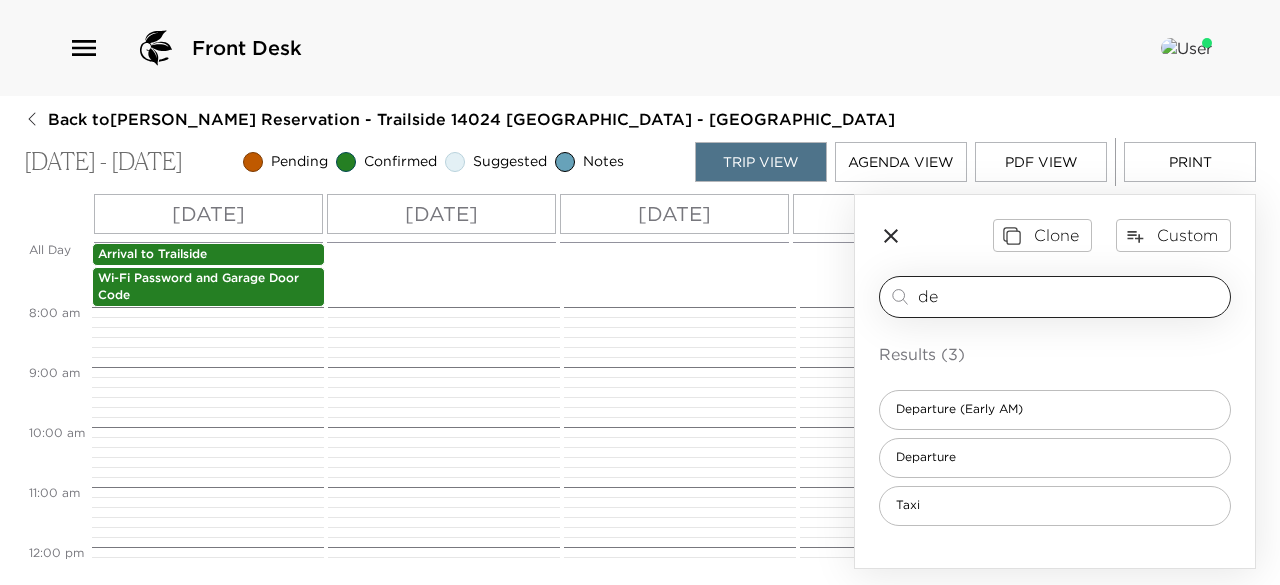 type on "d" 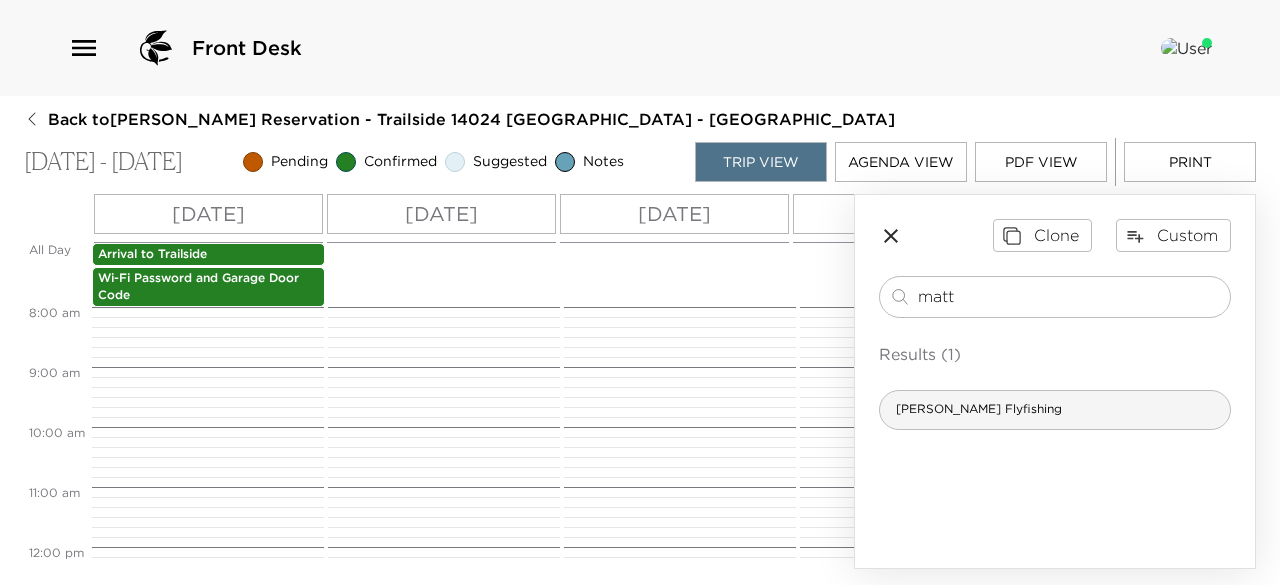 type on "matt" 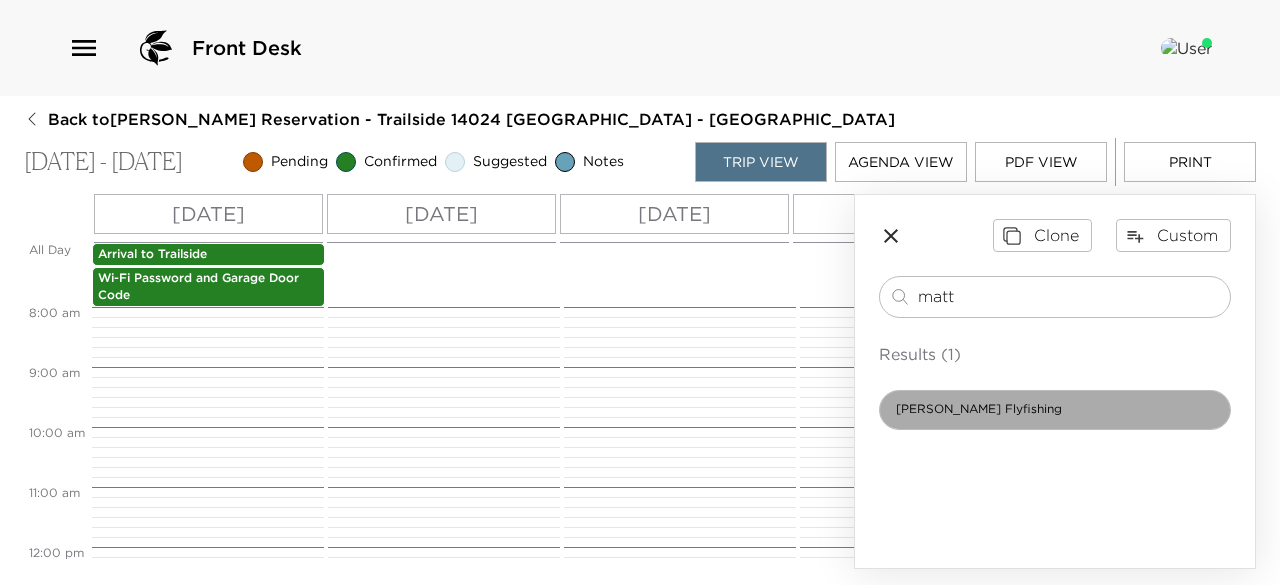 click on "Matt Heron Flyfishing" at bounding box center (979, 409) 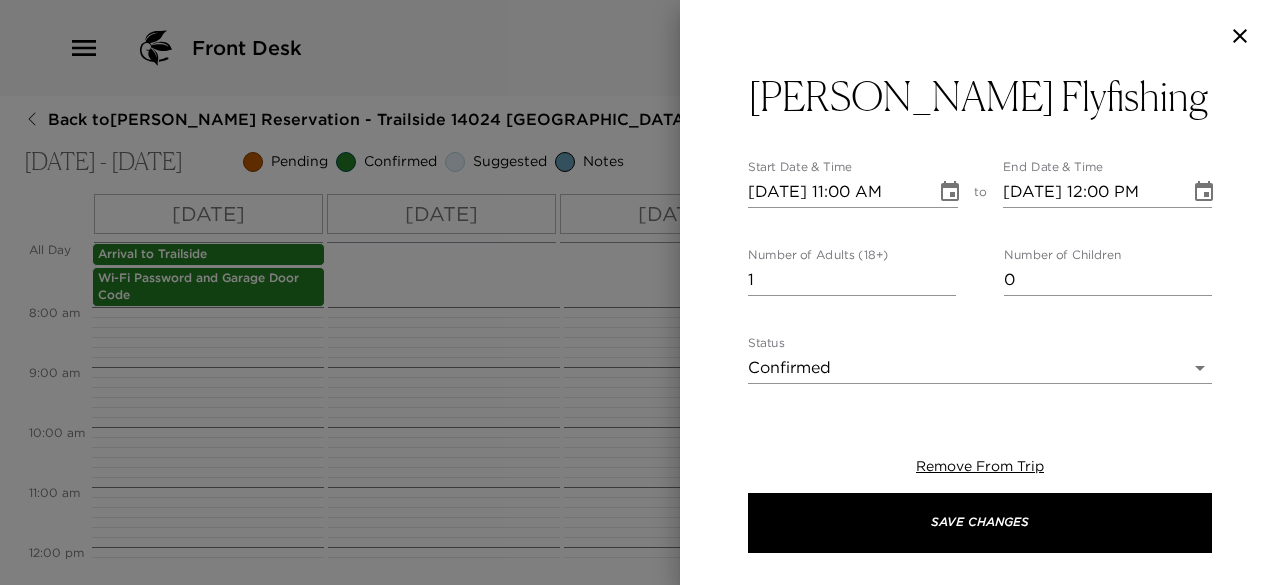 type on "We have confirmed your guided fly-fishing reservation with Matt Heron Fly Fishing. If we have not yet received everyone's height, weight, and shoe size, please send that information as soon as possible so they can have boots and waders that fit.
For nearly a decade, Matt’s combination of learning the local secrets, and developing his own techniques for the resident trout, add up to putting you in the best position to have a unforgettable experience on the water. Matt and his guides are proud to be part of the Truckee River Outfitters guide staff. All guided trips are strictly catch and release with barbless hooks.
The cancellation policy is a full refund outside of 30 days. A full refund, minus the deposit is returned for cancellations outside of 7 days. No refunds are given for cancellations inside of 7 days." 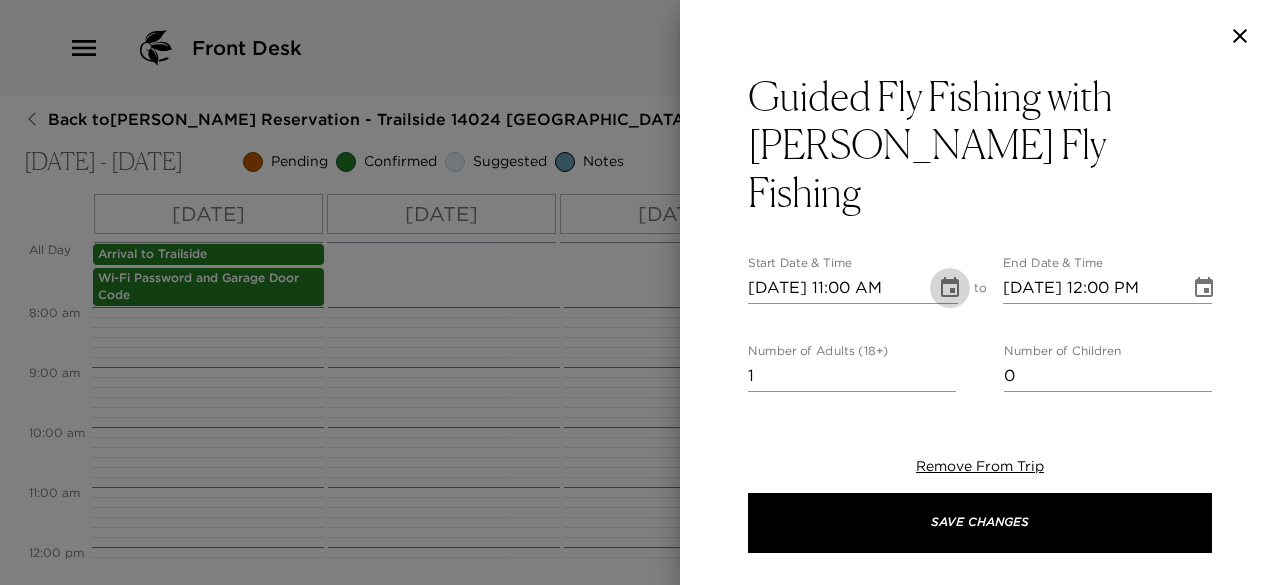 click 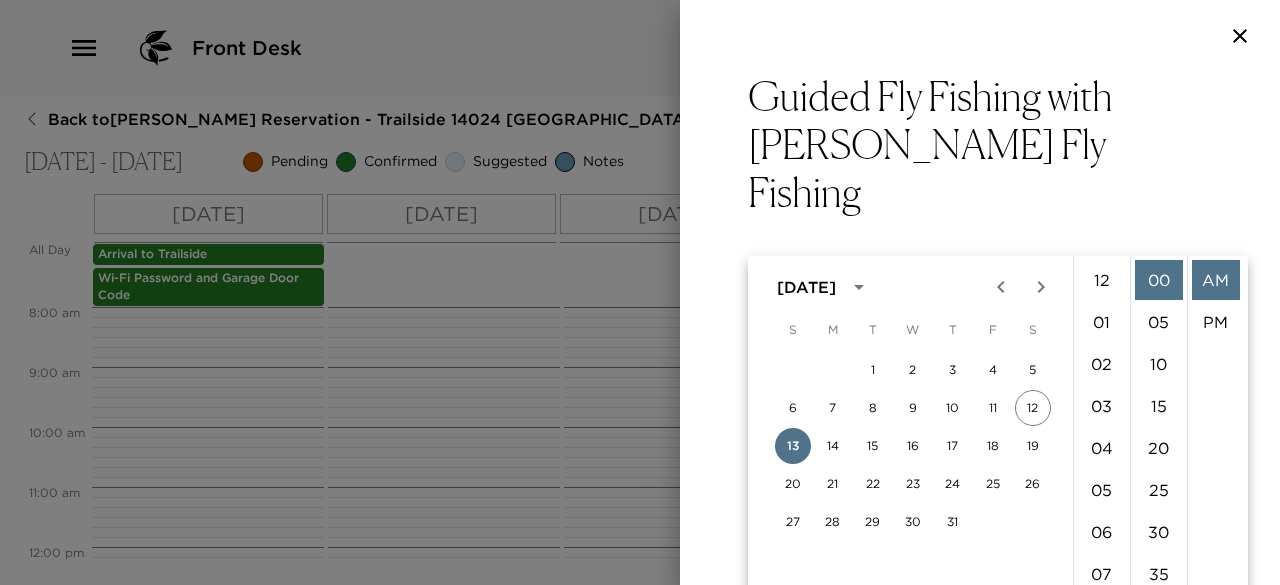 scroll, scrollTop: 462, scrollLeft: 0, axis: vertical 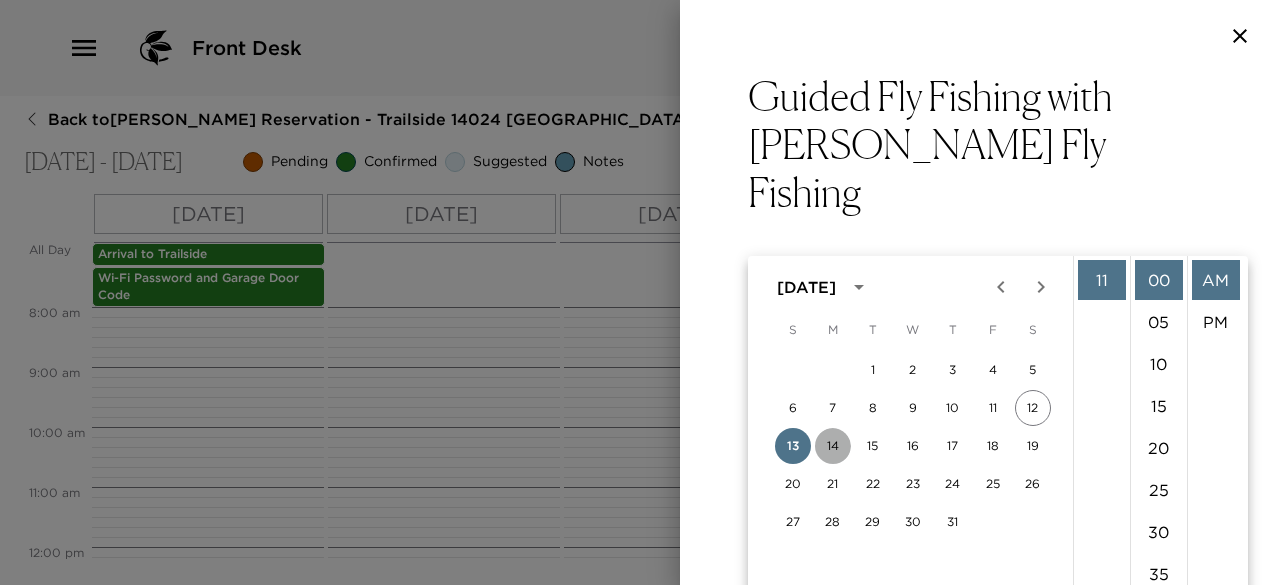 click on "14" at bounding box center [833, 446] 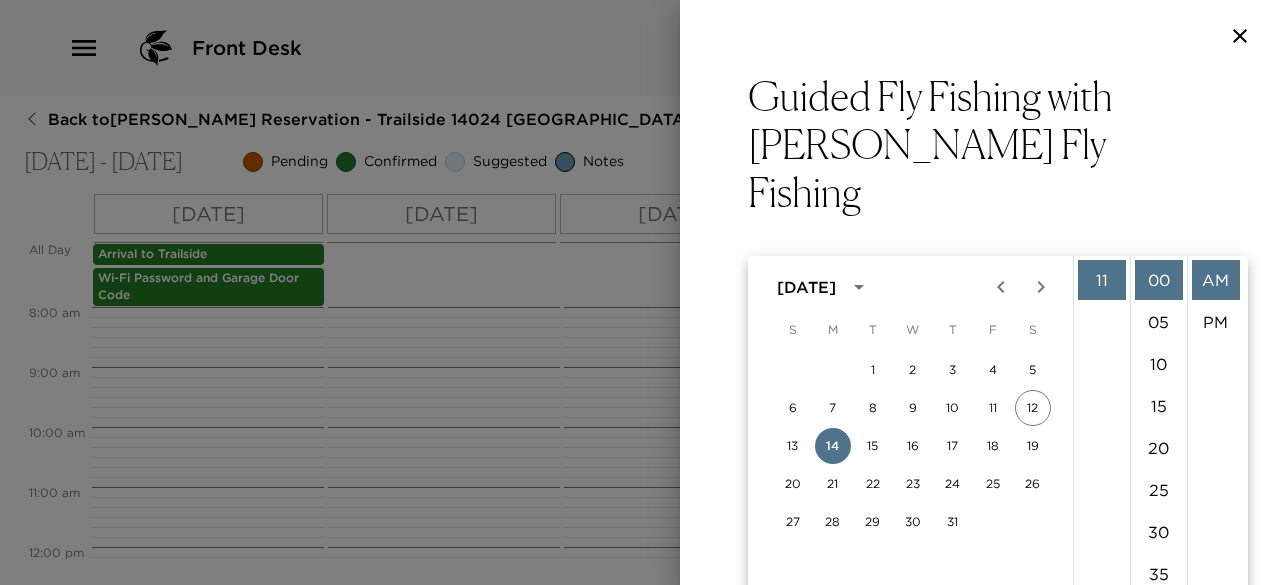 scroll, scrollTop: 170, scrollLeft: 0, axis: vertical 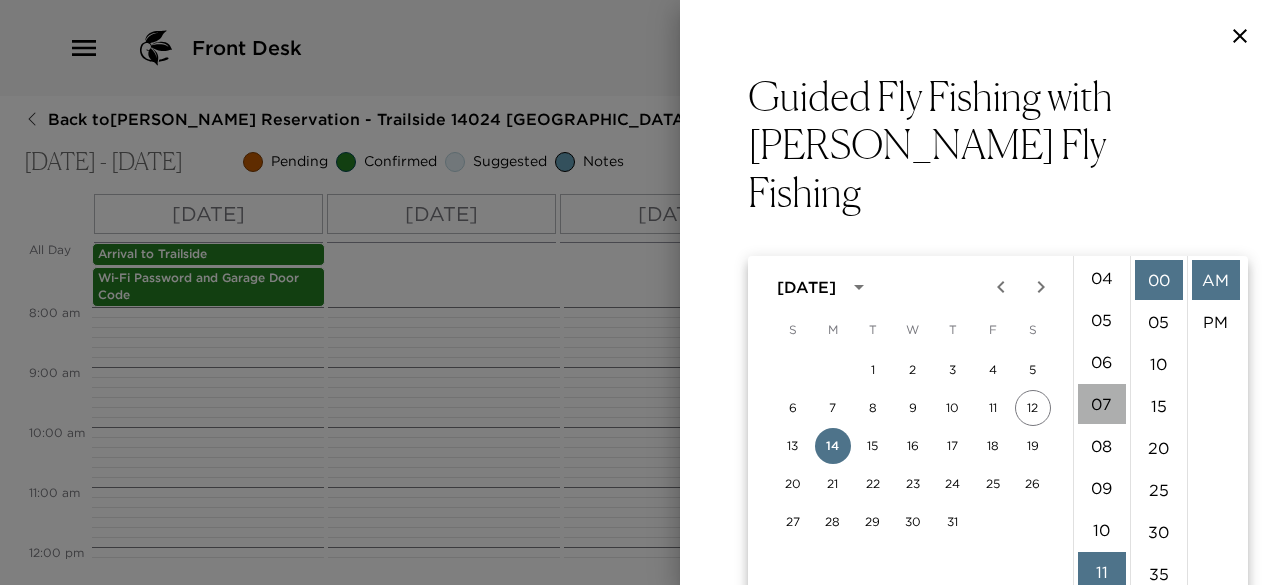 click on "07" at bounding box center [1102, 404] 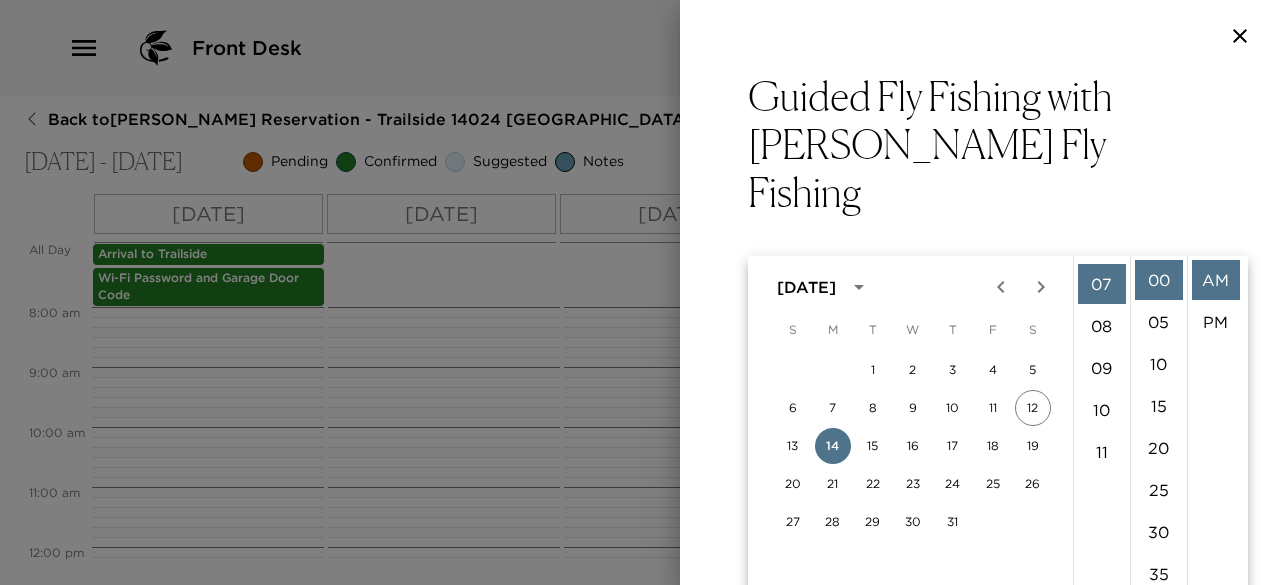 scroll, scrollTop: 294, scrollLeft: 0, axis: vertical 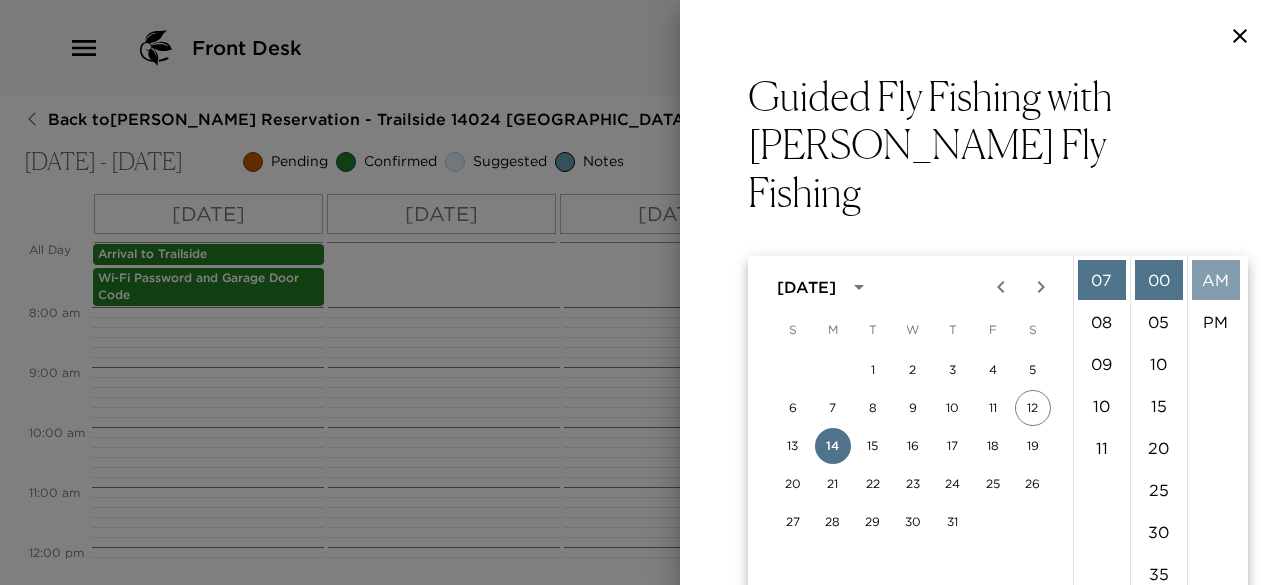 click on "AM" at bounding box center [1216, 280] 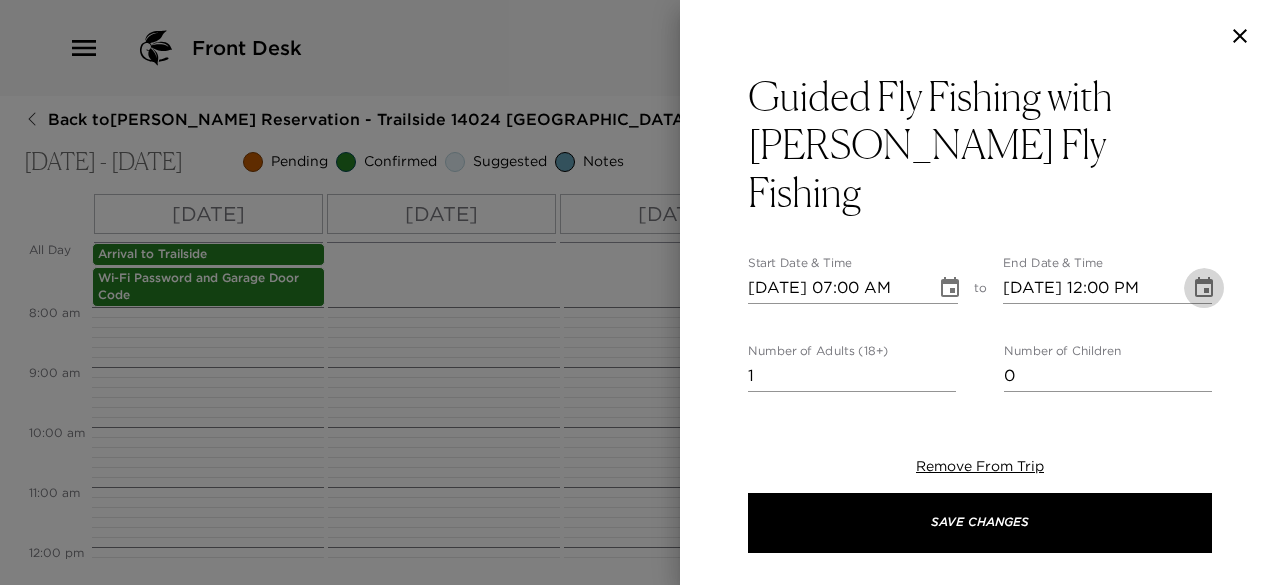 click 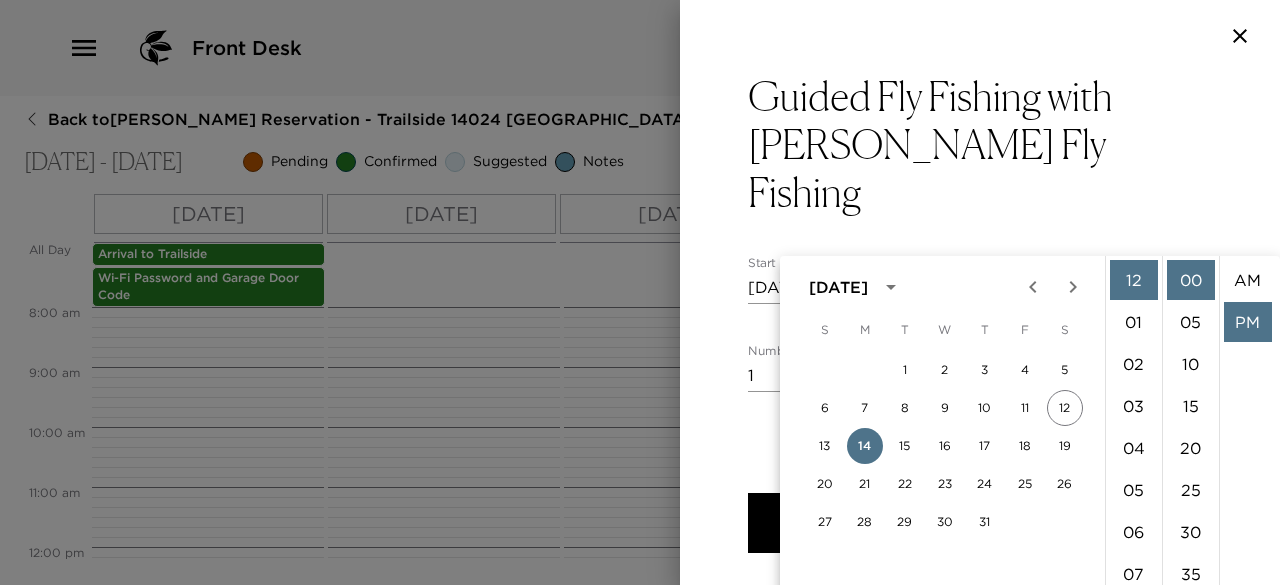 scroll, scrollTop: 42, scrollLeft: 0, axis: vertical 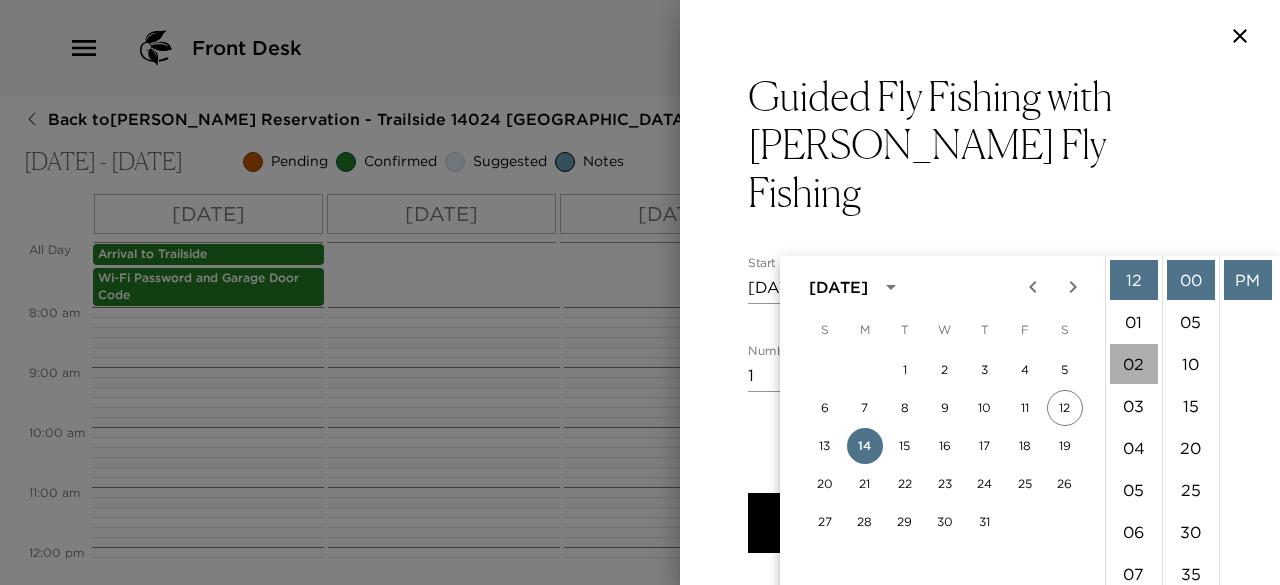click on "02" at bounding box center [1134, 364] 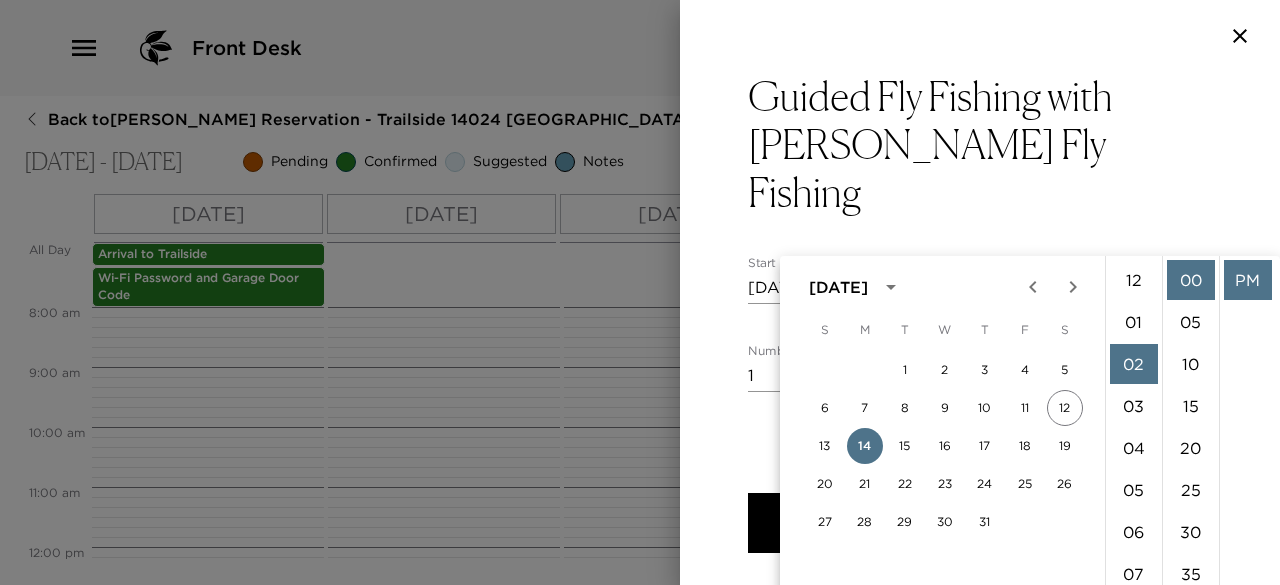 scroll, scrollTop: 84, scrollLeft: 0, axis: vertical 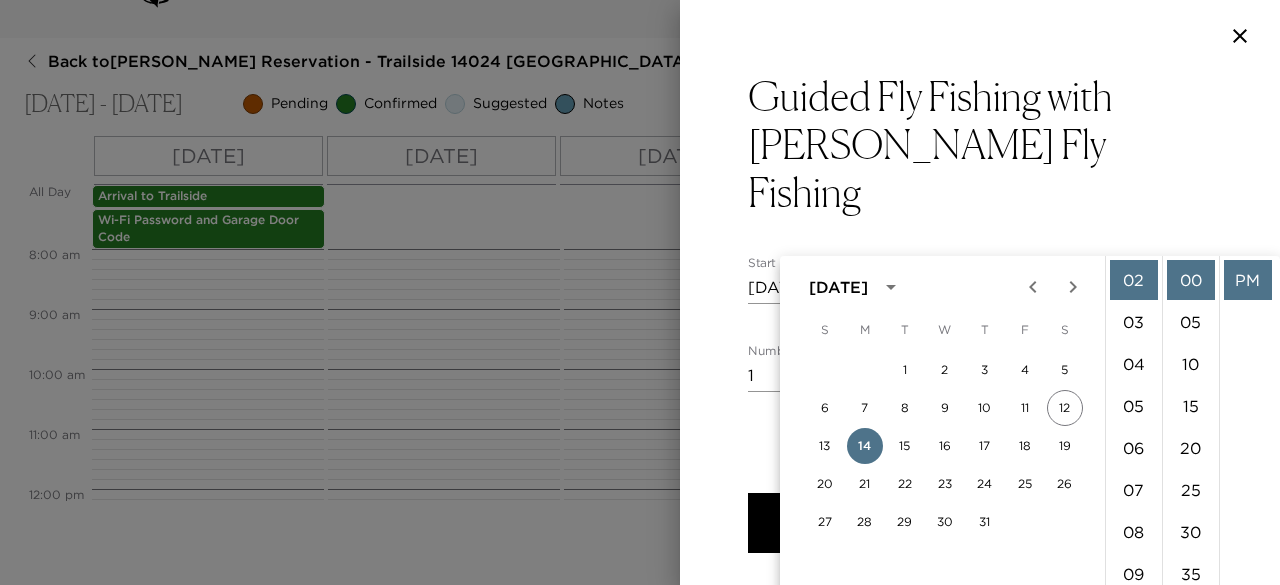click on "Remove From Trip Save Changes" at bounding box center [980, 505] 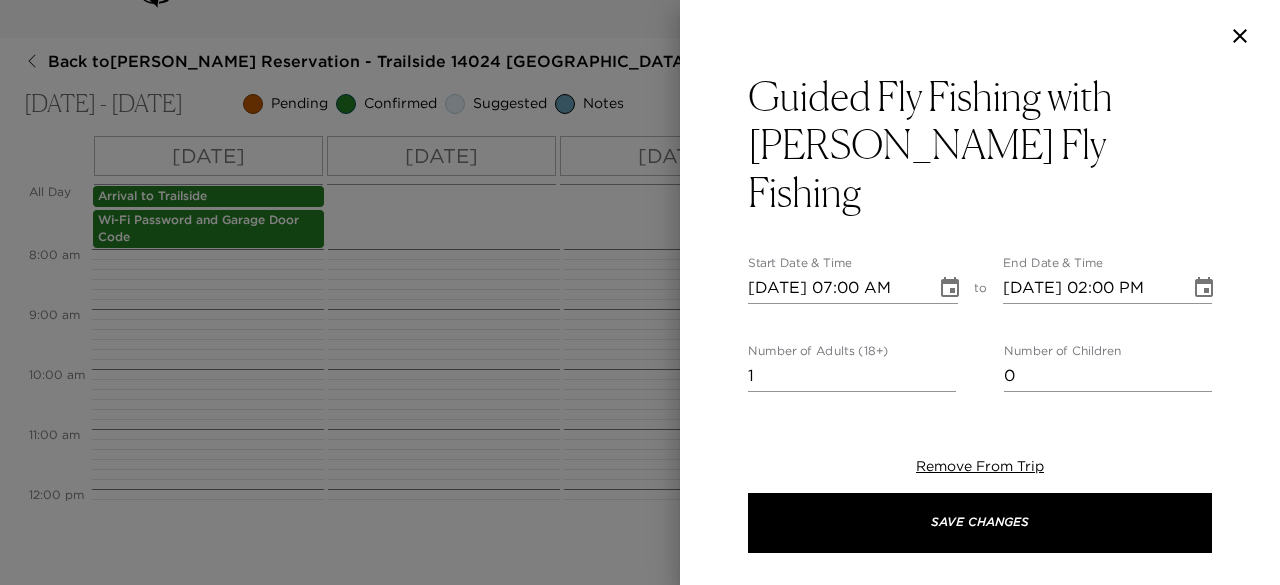 scroll, scrollTop: 0, scrollLeft: 0, axis: both 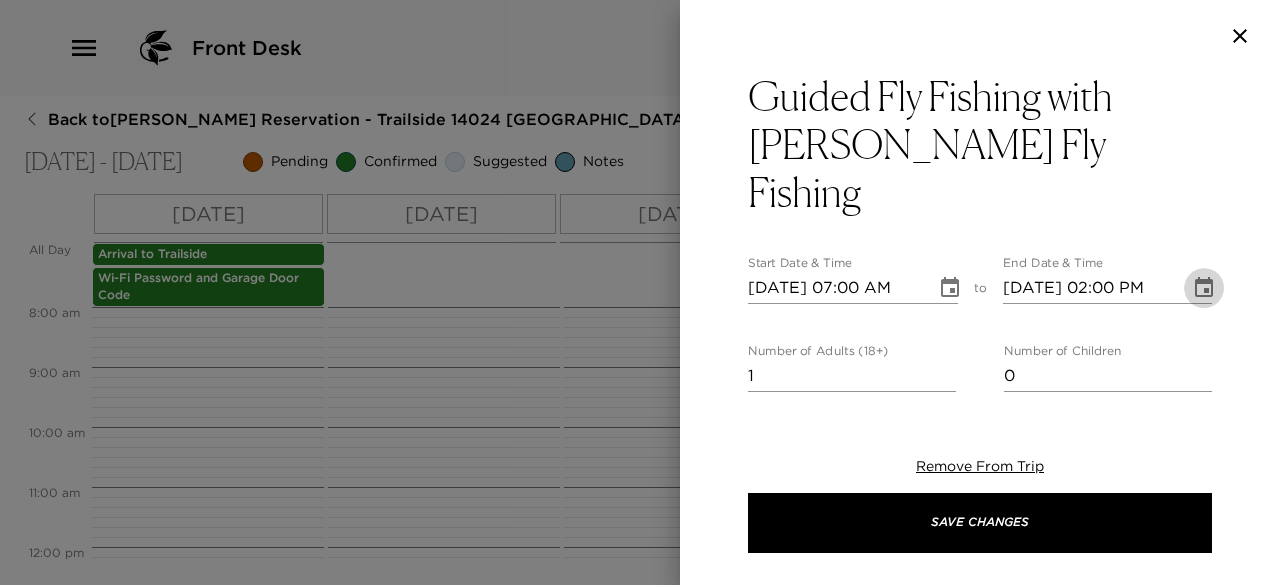 click 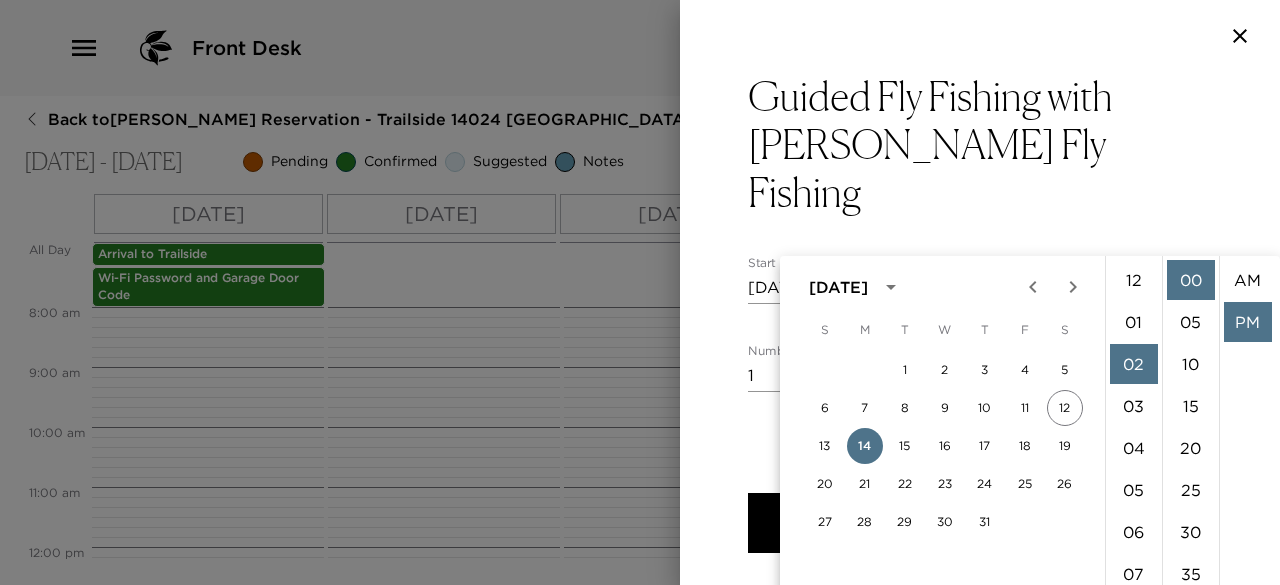 scroll, scrollTop: 84, scrollLeft: 0, axis: vertical 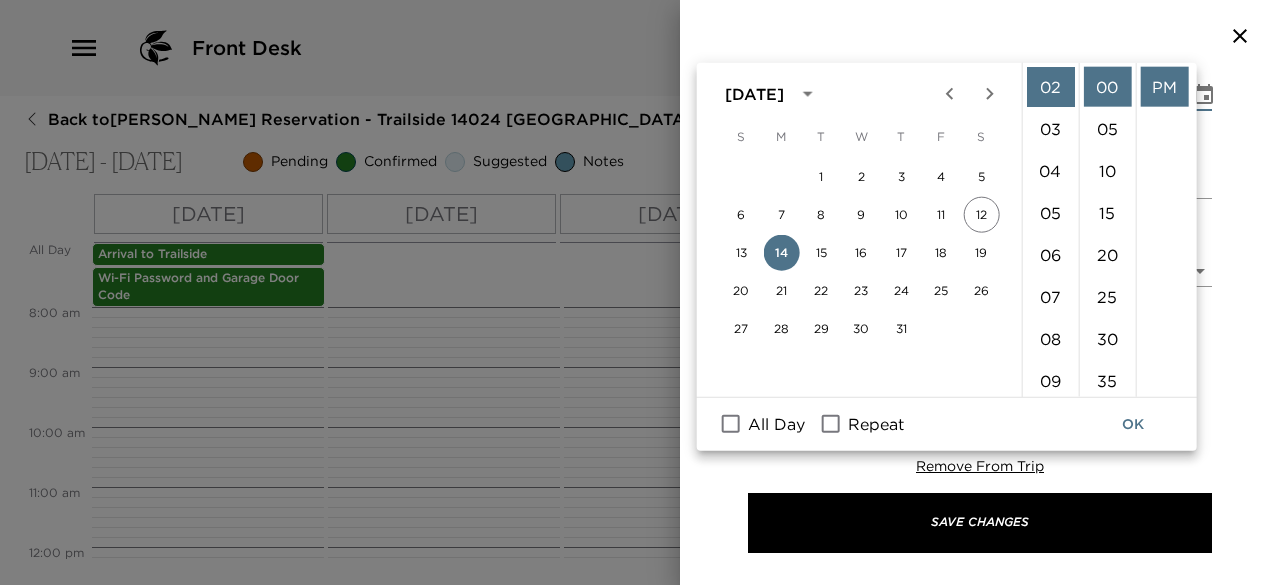 click on "Guided Fly Fishing with Matt Heron Fly Fishing Start Date & Time 07/14/2025 07:00 AM to End Date & Time 07/14/2025 02:00 PM Number of Adults (18+) 1 Number of Children 0 Status Confirmed Confirmed Hide From Member Request Transportation Concierge Notes x Cost ​ x Address ​ 400 Squaw Creek Road
Olympic Valley California 96146
United States x Phone Number ​ +1 518-225-6587 Email ​ Website ​ http://mattheronflyfishing.com/ Cancellation Policy Other - See Notes for Details Other - See Notes for Details Recommended Attire Casual Casual Age Range Other - See Notes for Details Other - See Notes for Details Remove From Trip Save Changes" at bounding box center (980, 232) 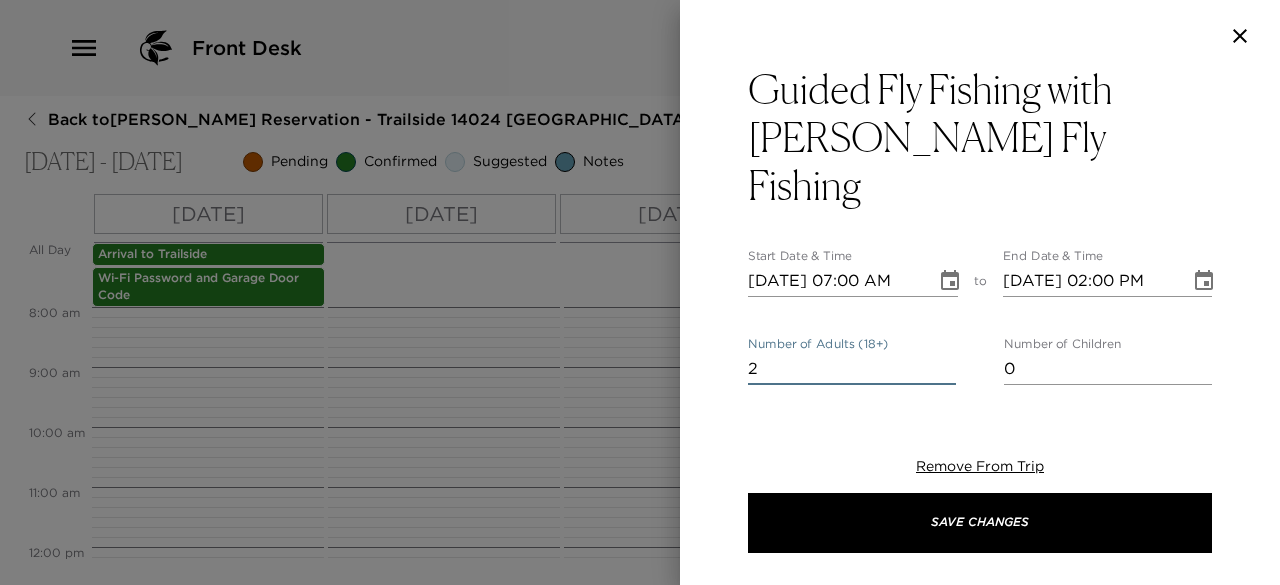 type on "2" 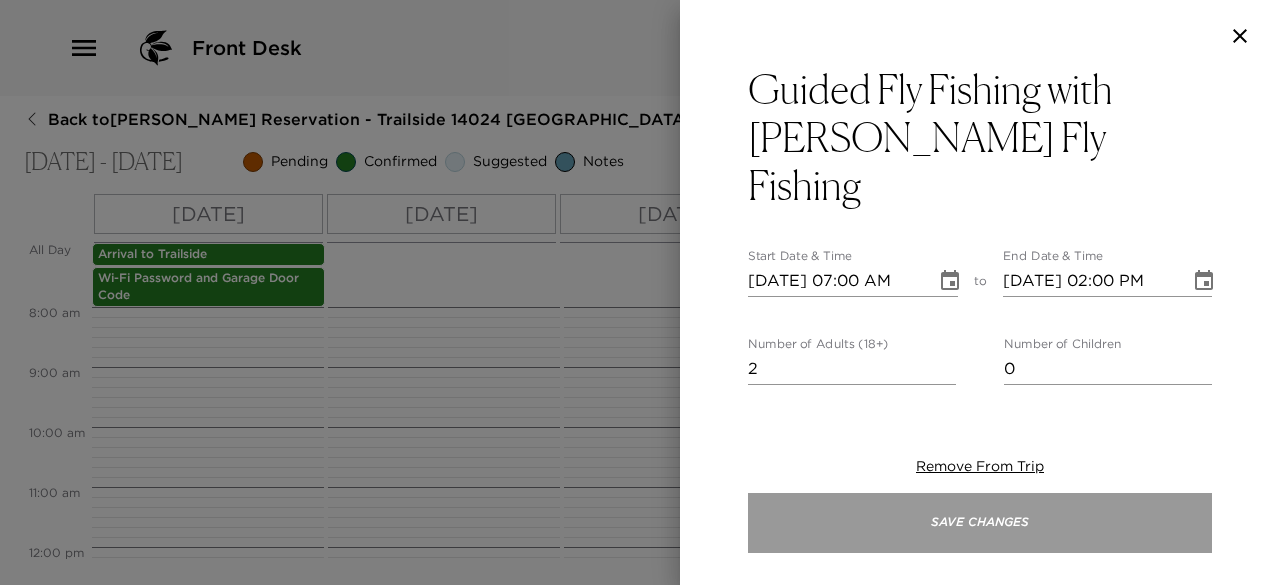 click on "Save Changes" at bounding box center [980, 523] 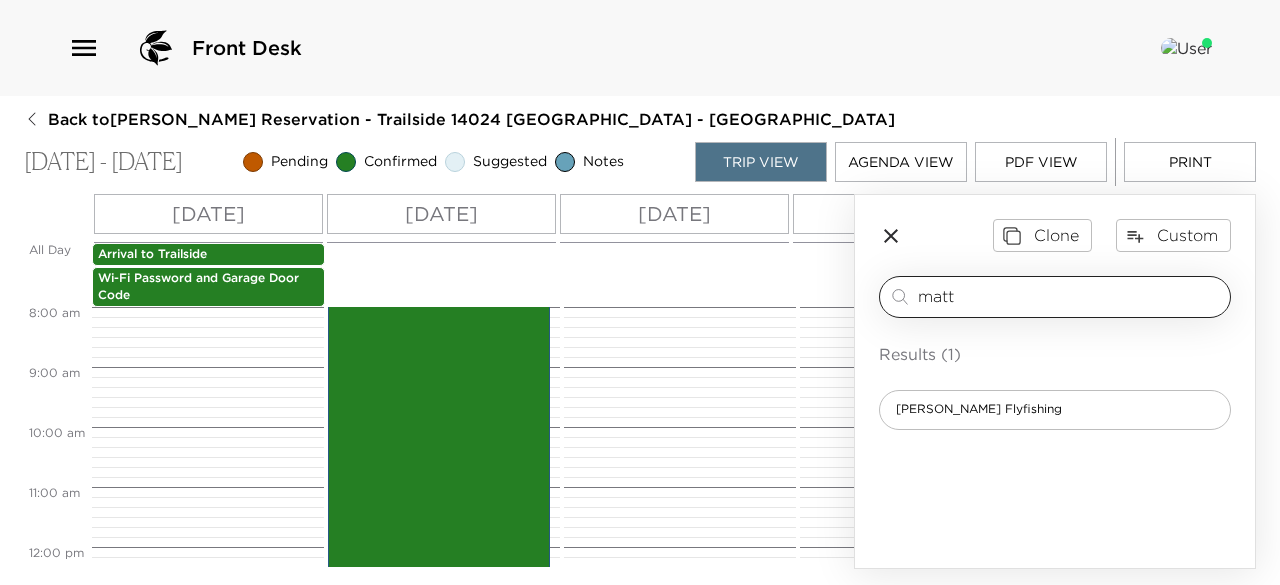 click on "matt" at bounding box center [1070, 296] 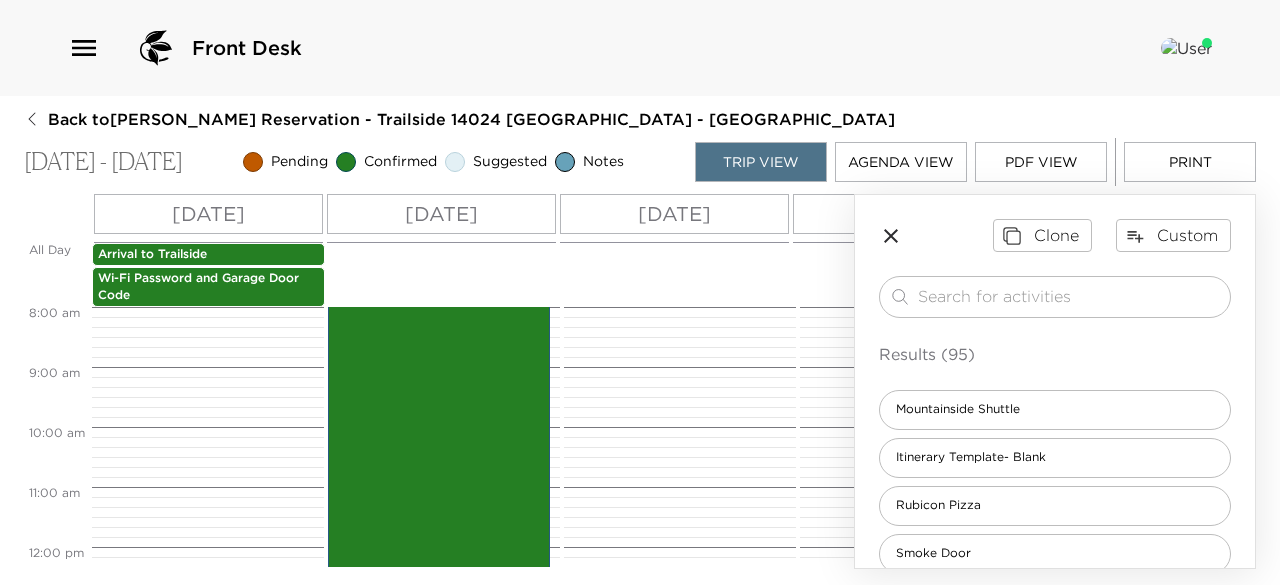 type 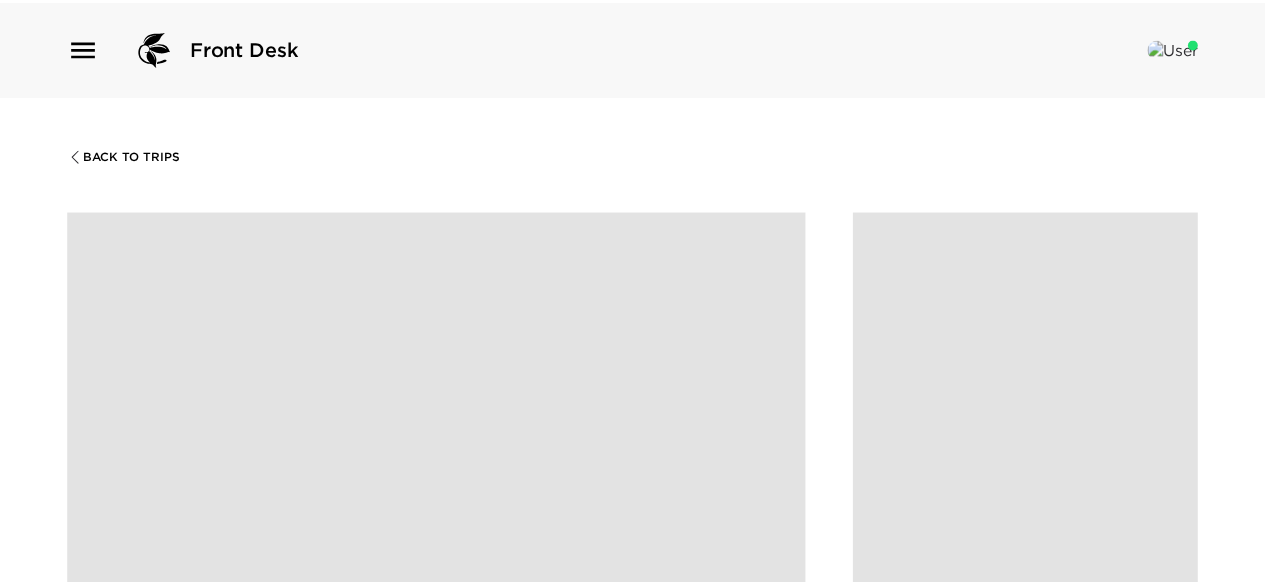 scroll, scrollTop: 1289, scrollLeft: 0, axis: vertical 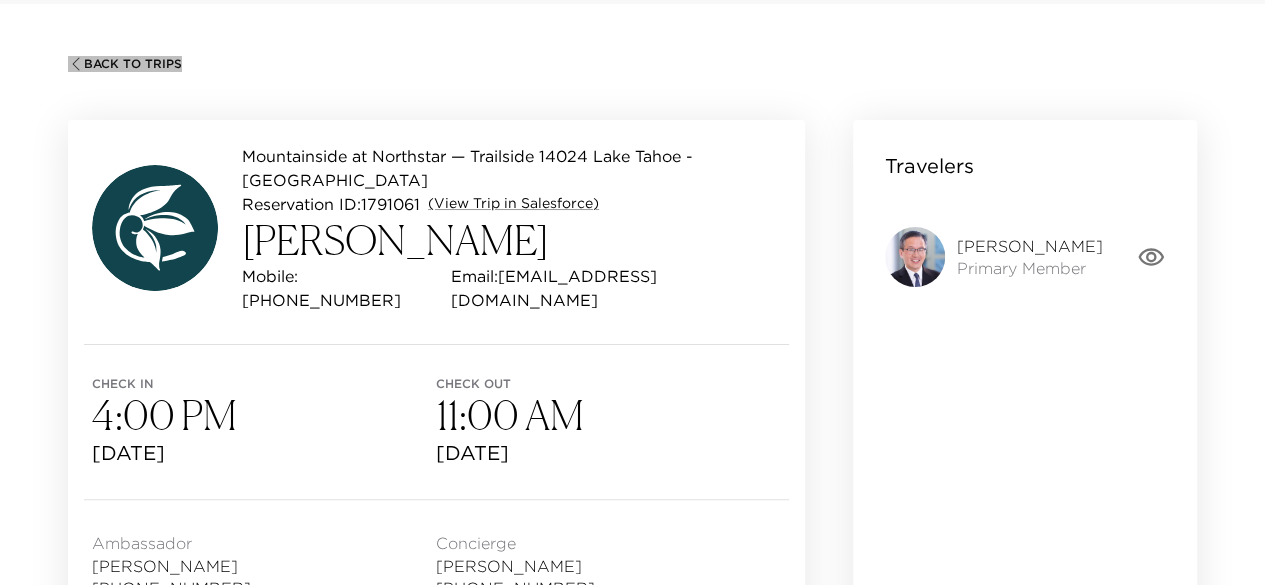 click on "Back To Trips" at bounding box center [133, 64] 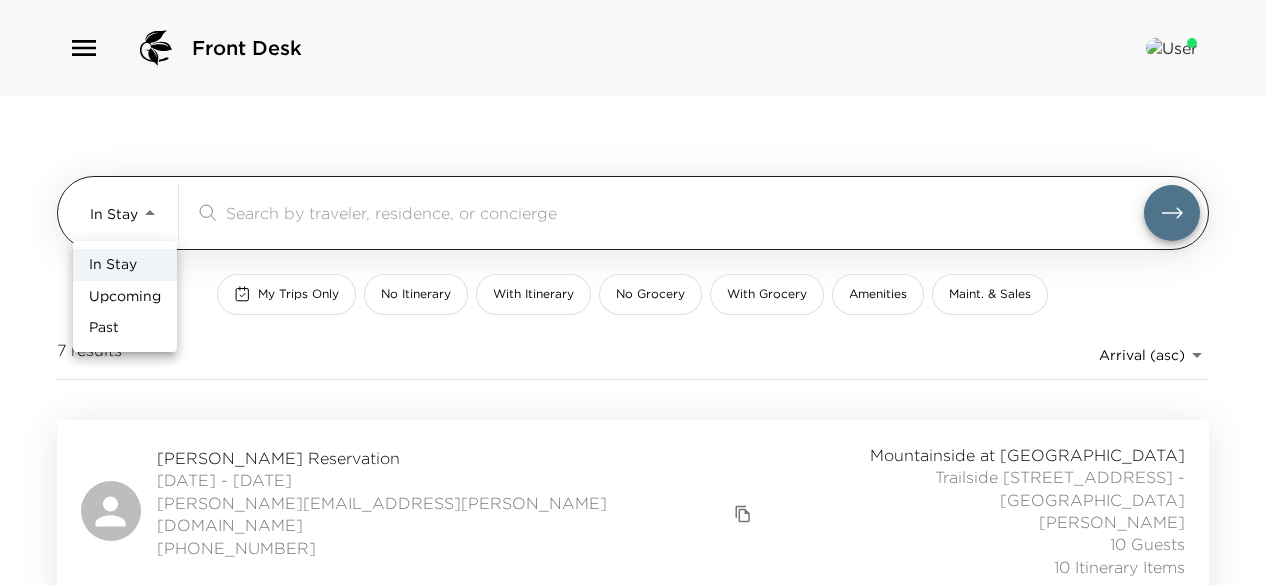 click on "Front Desk In Stay In-Stay ​ My Trips Only No Itinerary With Itinerary No Grocery With Grocery Amenities Maint. & Sales 7 results Arrival (asc) reservations_prod_arrival_asc Nancy Sansom Reservation 07/06/2025 - 07/13/2025 nancy.sansom@gmail.com (843) 298-2256 Mountainside at Northstar Trailside 14016 Lake Tahoe - Trailside Kathryn Giftos 10 Guests 10 Itinerary Items John Willingham Reservation 07/06/2025 - 07/13/2025 jjw.willingham@gmail.com 512.656.3250 Mountainside at Northstar Trailside 14020 Lake Tahoe - Trailside Aimee Sweeney 4 Guests 4 Itinerary Items John Willingham Reservation 07/06/2025 - 07/13/2025 jjw.willingham@gmail.com 512.656.3250 Mountainside at Northstar Trailside 14024 Lake Tahoe - Trailside Aimee Sweeney 1 Guest 4 Itinerary Items John Willingham Reservation 07/06/2025 - 07/13/2025 jjw.willingham@gmail.com 512.656.3250 Mountainside at Northstar Trailside 14028 Lake Tahoe - Trailside Aimee Sweeney 1 Guest 4 Itinerary Items Brad Cole Reservation 07/06/2025 - 07/16/2025 bradcole78@gmail.com" at bounding box center (640, 292) 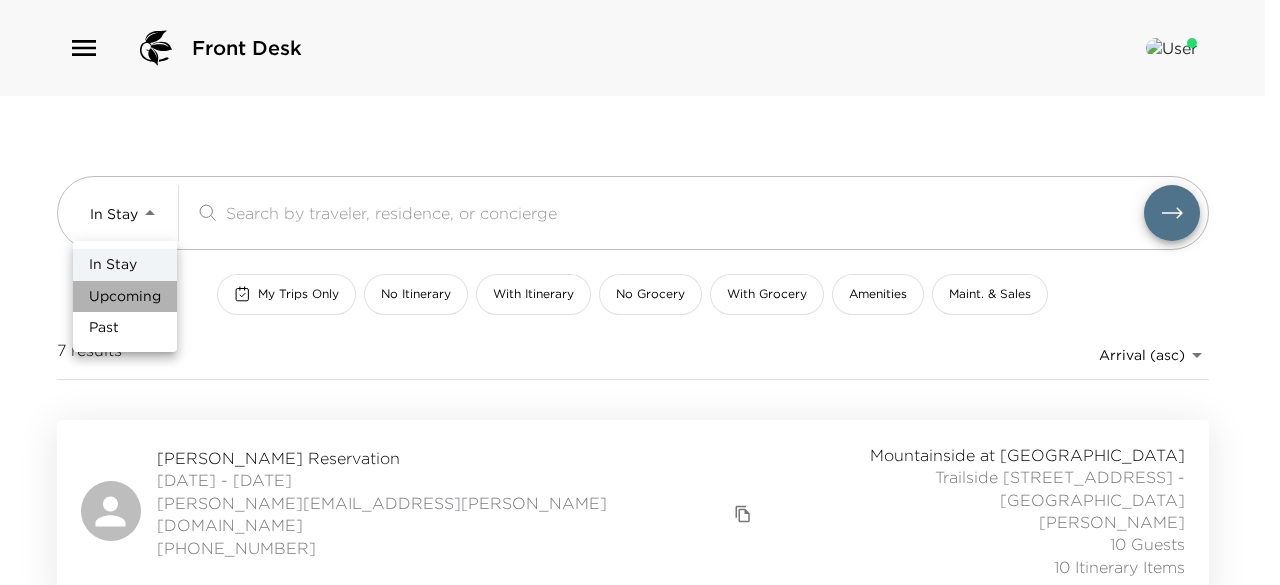 click on "Upcoming" at bounding box center [125, 297] 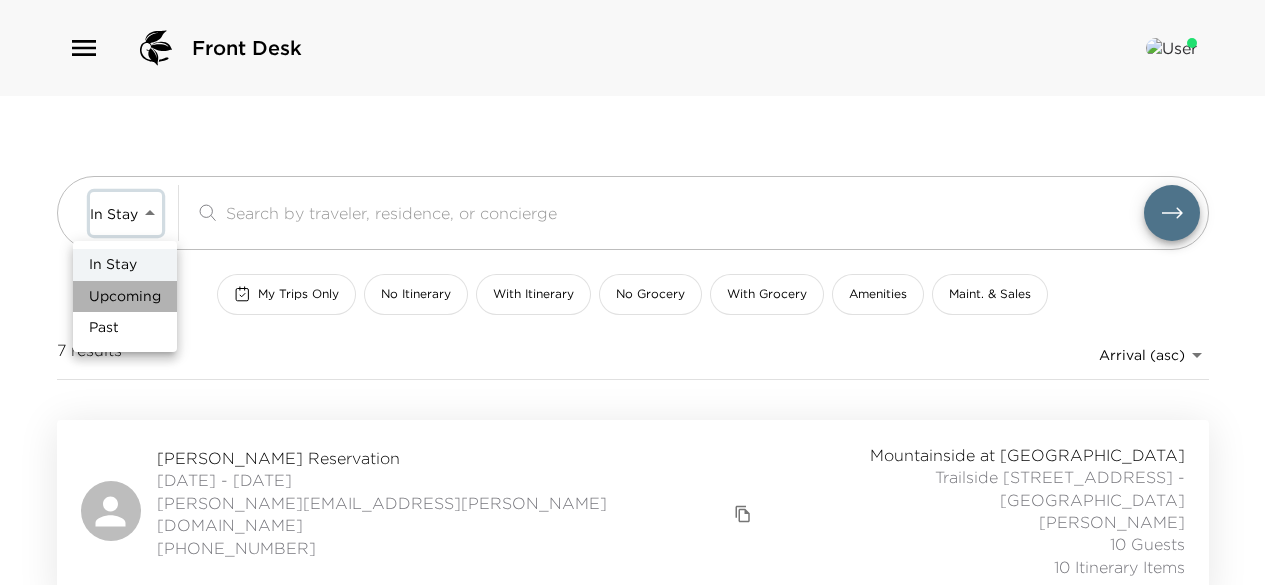 type on "Upcoming" 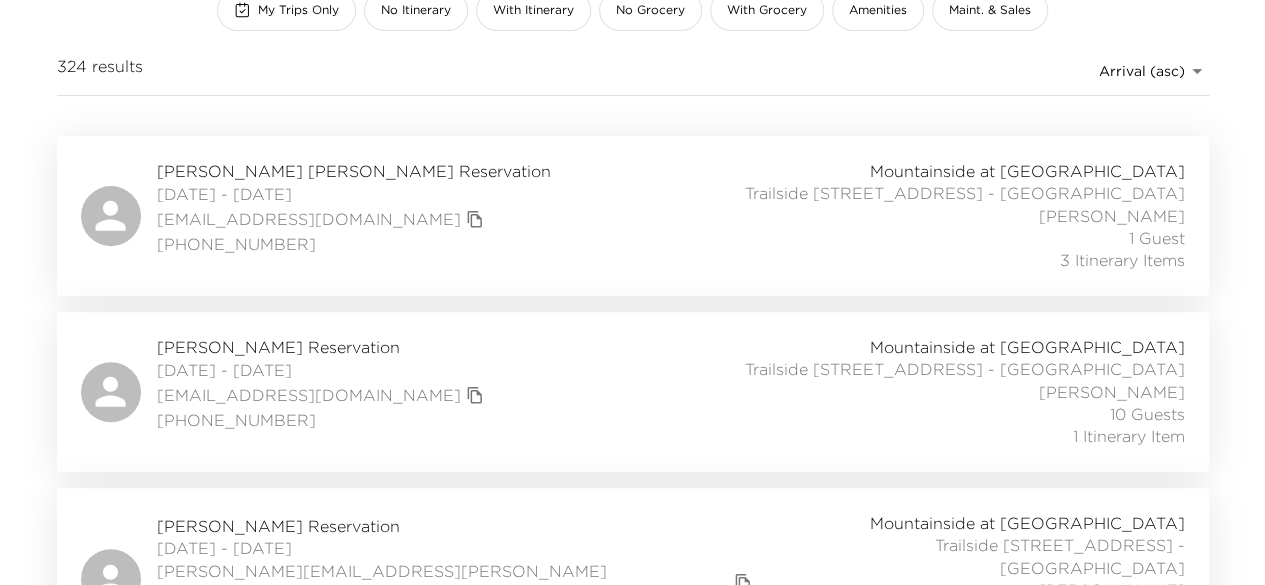 scroll, scrollTop: 292, scrollLeft: 0, axis: vertical 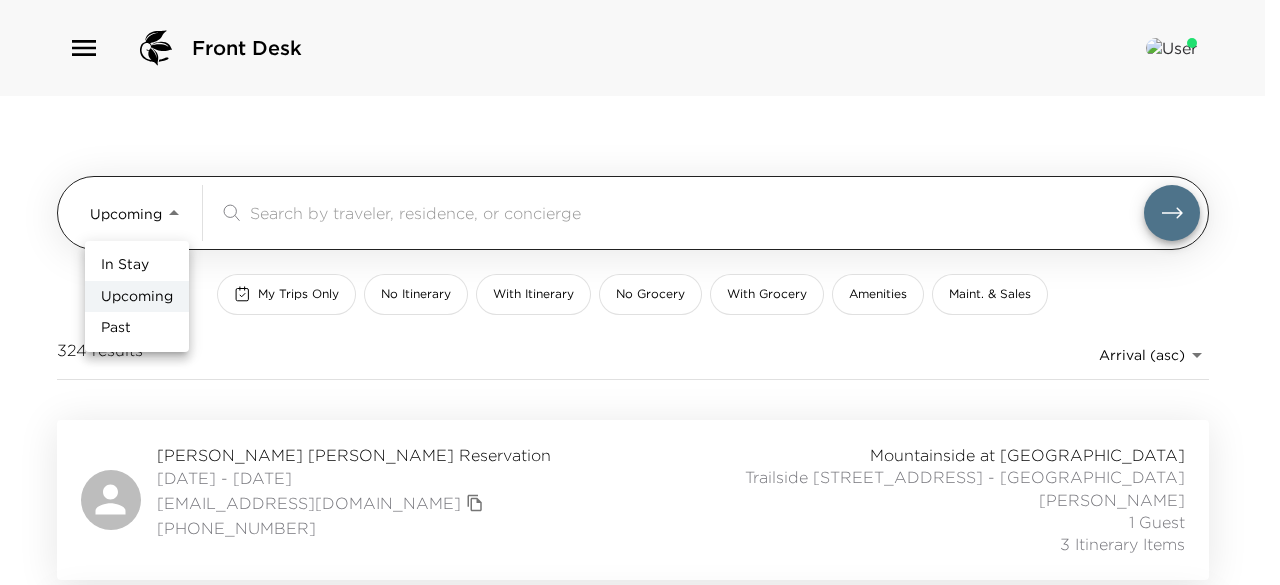 click on "Front Desk Upcoming Upcoming ​ My Trips Only No Itinerary With Itinerary No Grocery With Grocery Amenities Maint. & Sales 324 results Arrival (asc) reservations_prod_arrival_asc Connor Grosskopf Reservation 07/13/2025 - 07/15/2025 connorgrosskopf@gmail.com (424) 844-3466 Mountainside at Northstar Trailside 14028 Lake Tahoe - Trailside Kathryn Giftos 1 Guest 3 Itinerary Items David Chang Reservation 07/13/2025 - 07/17/2025 dcccl@me.com (425) 679-6996 Mountainside at Northstar Trailside 14024 Lake Tahoe - Trailside Kathryn Giftos 10 Guests 1 Itinerary Item Stephen Padovano Reservation 07/13/2025 - 07/20/2025 steve.padovano@gmail.com +1 917-690-4613 Mountainside at Northstar Trailside 14016 Lake Tahoe - Trailside Aimee Sweeney 7 Guests 0 Itinerary Items Lee Orgeron Reservation 07/13/2025 - 07/27/2025 lee.orgeron@montco.com (713) 993-0821 Ultra Mountainside at Northstar Trailside 14032 Lake Tahoe - Trailside Kathryn Giftos 1 Guest 0 Itinerary Items Guy Conger Reservation 07/13/2025 - 07/20/2025 +1 650-851-4310" at bounding box center [640, 292] 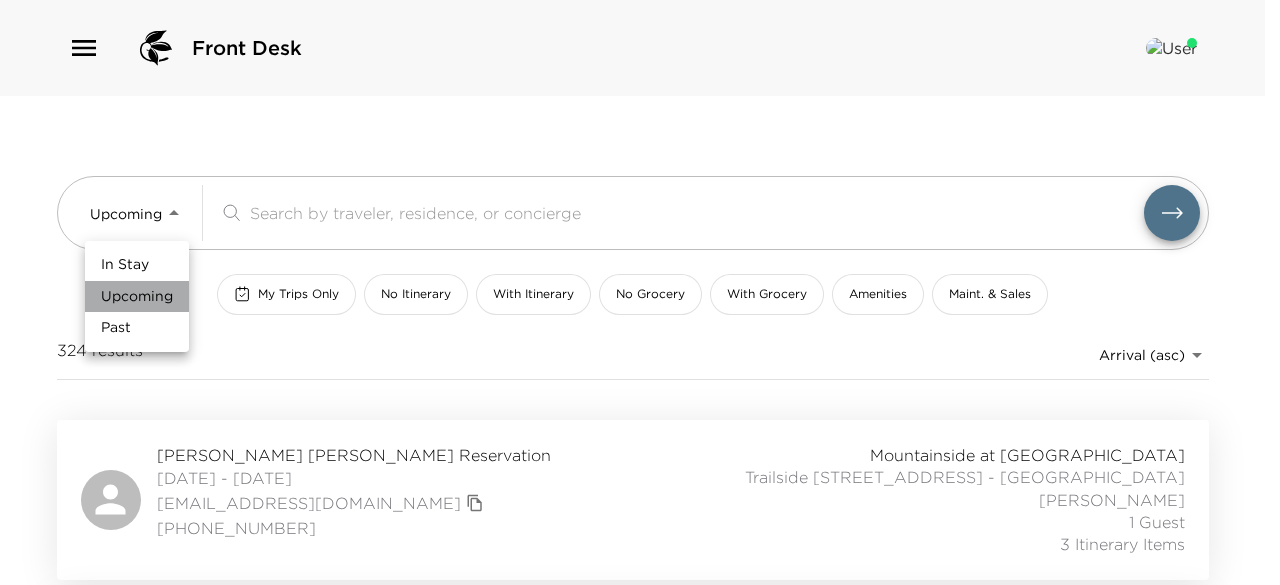 click on "Upcoming" at bounding box center [137, 297] 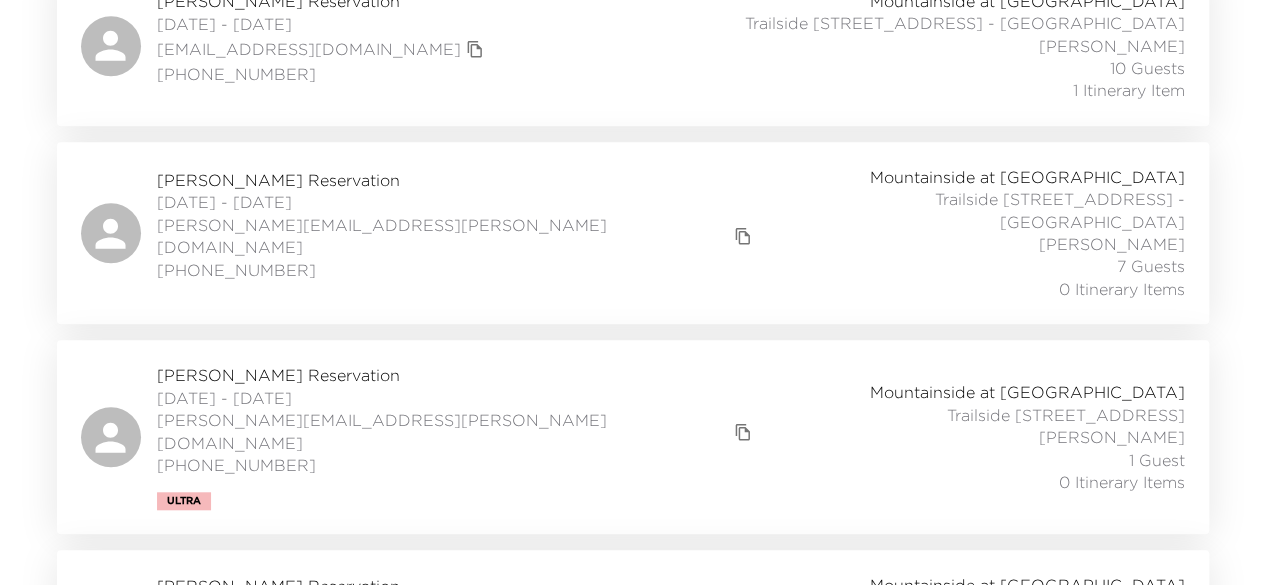 scroll, scrollTop: 645, scrollLeft: 0, axis: vertical 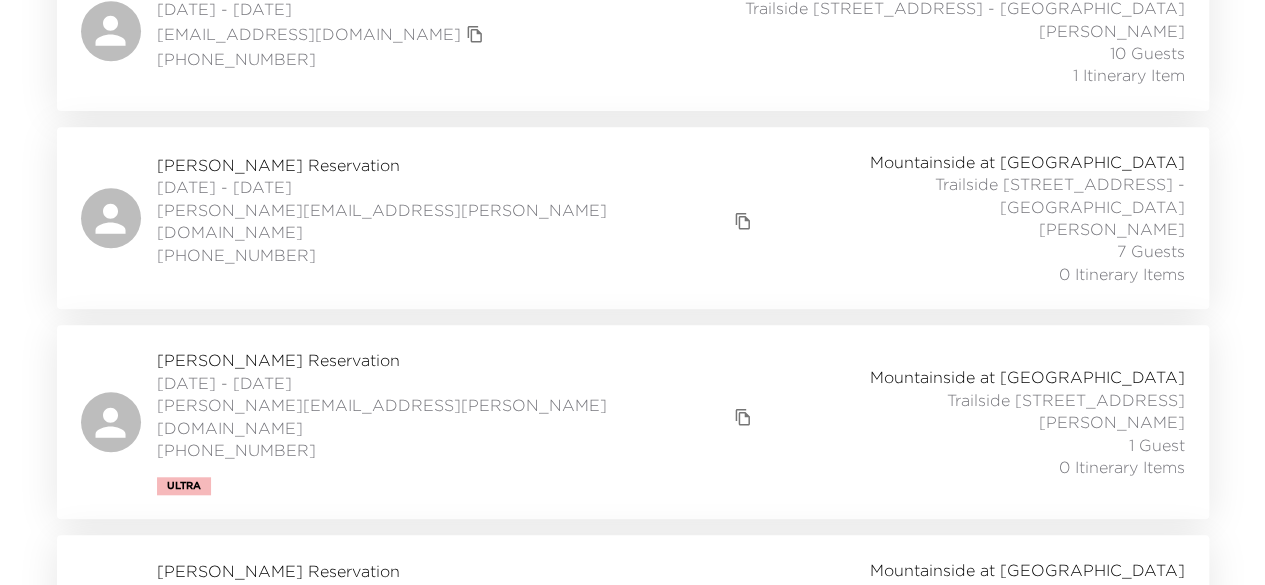 click on "Lee Orgeron Reservation" at bounding box center (457, 360) 